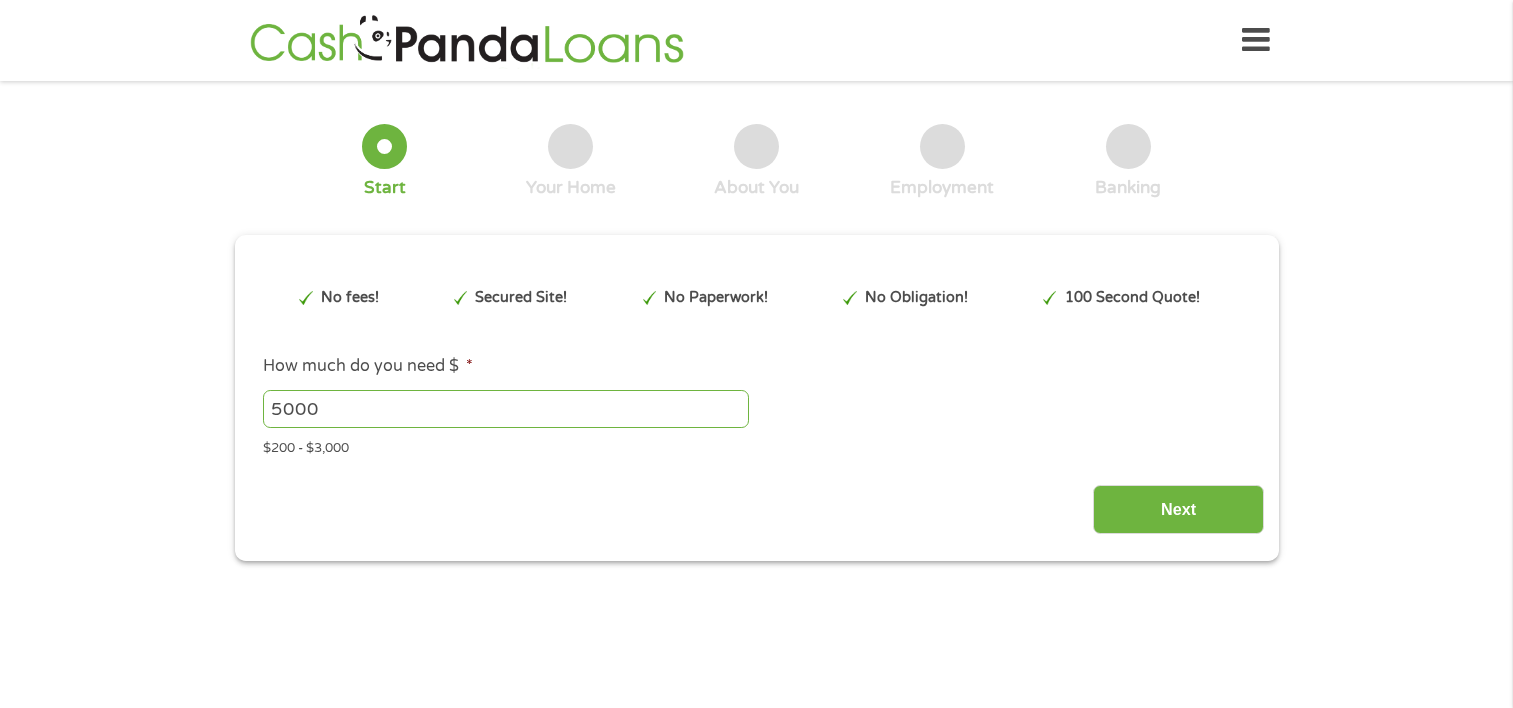 scroll, scrollTop: 0, scrollLeft: 0, axis: both 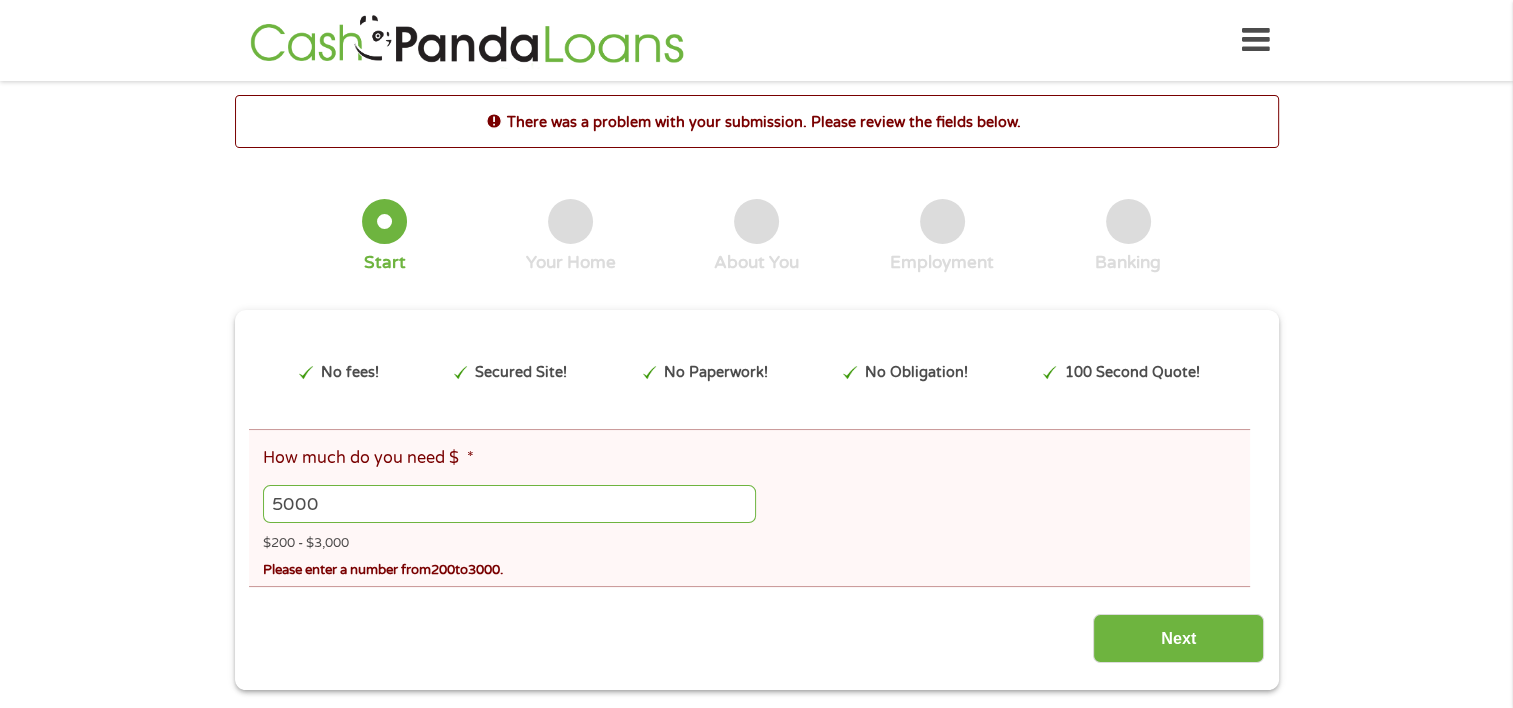 drag, startPoint x: 281, startPoint y: 507, endPoint x: 259, endPoint y: 520, distance: 25.553865 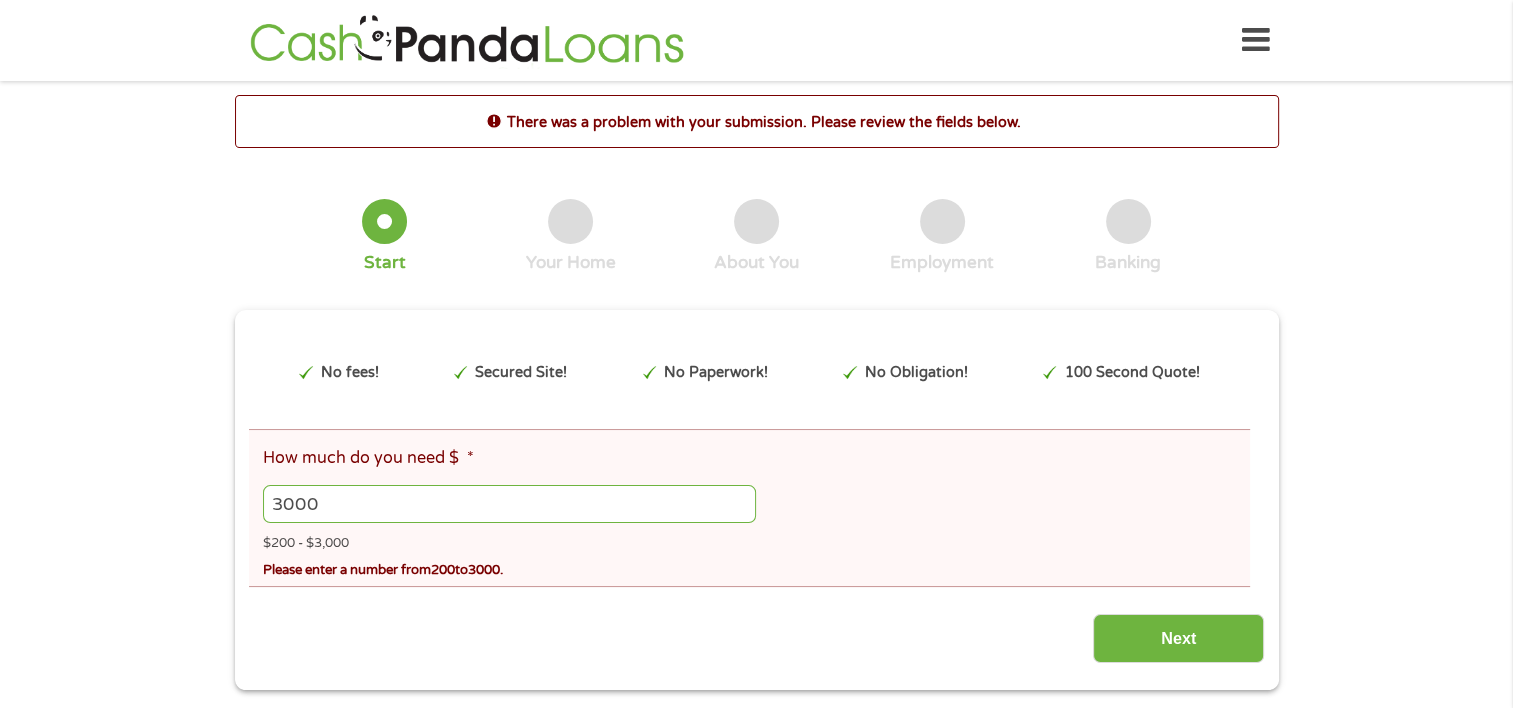 click on "Please enter a number from  200  to  3000 ." at bounding box center (756, 567) 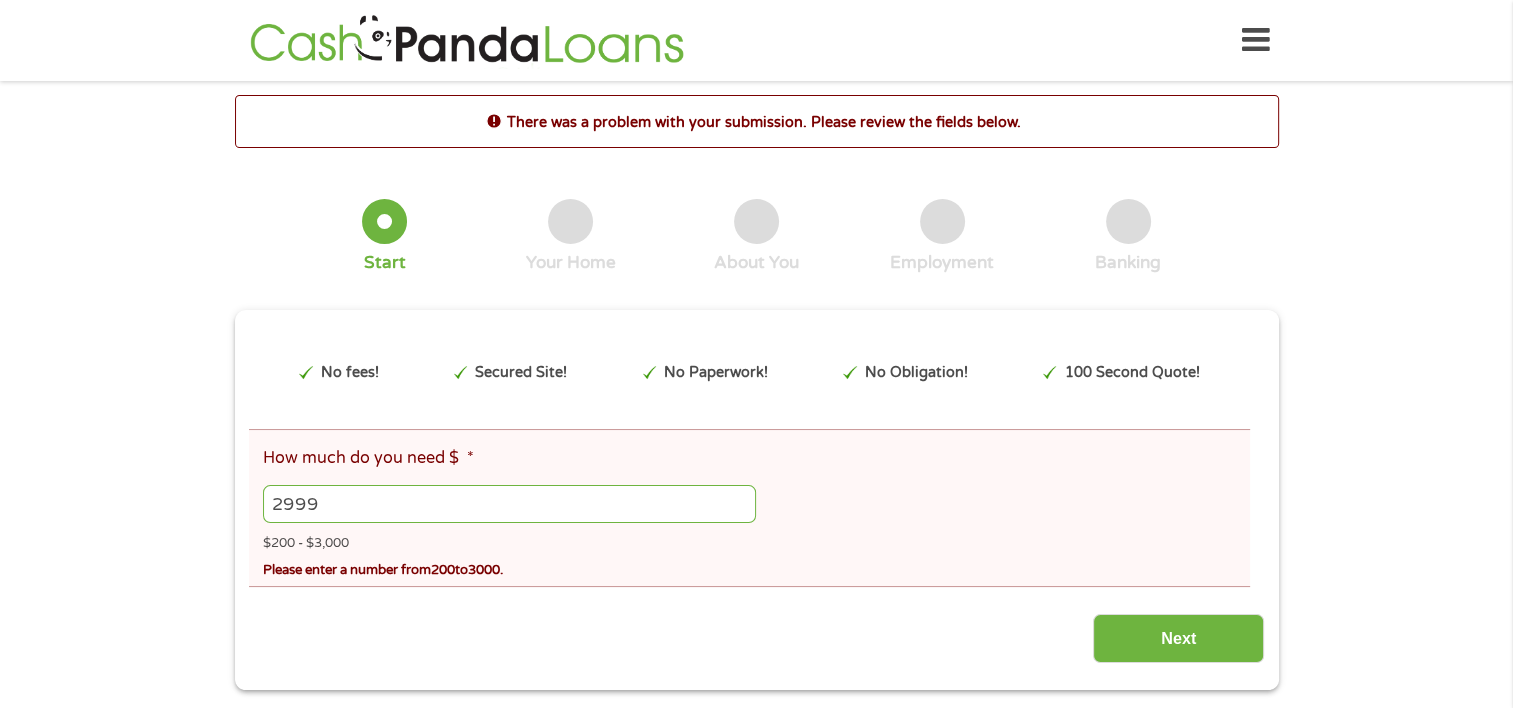 click on "2999" at bounding box center [509, 504] 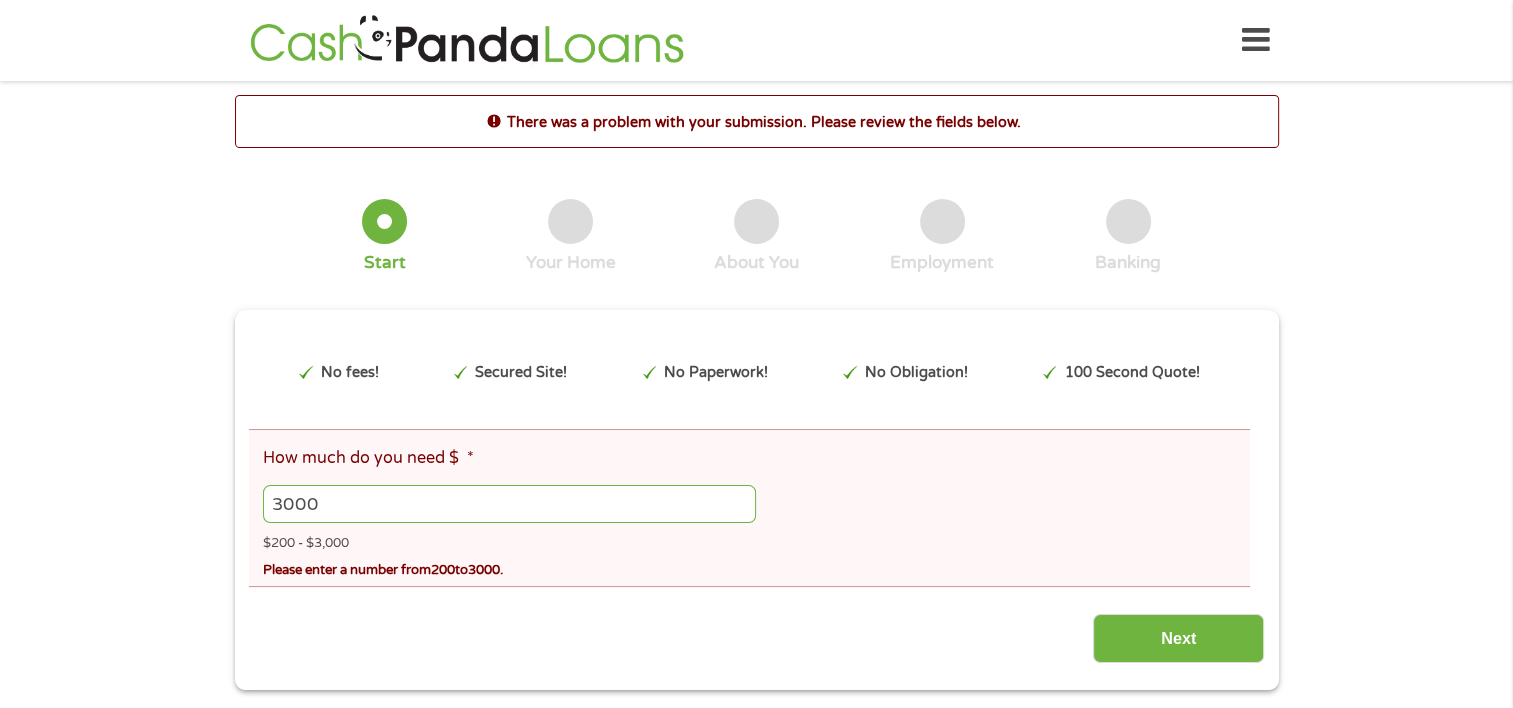 click on "3000" at bounding box center [509, 504] 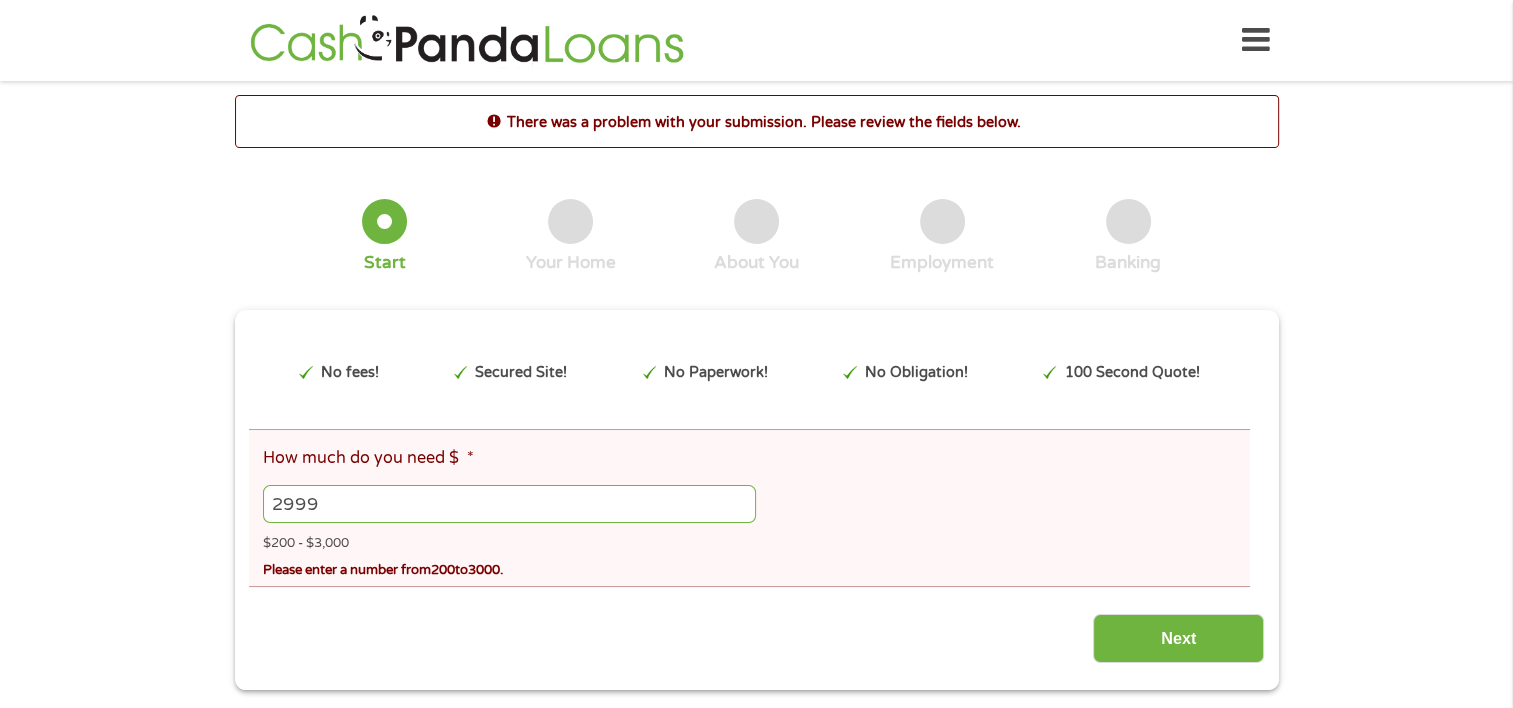 click on "2999" at bounding box center [509, 504] 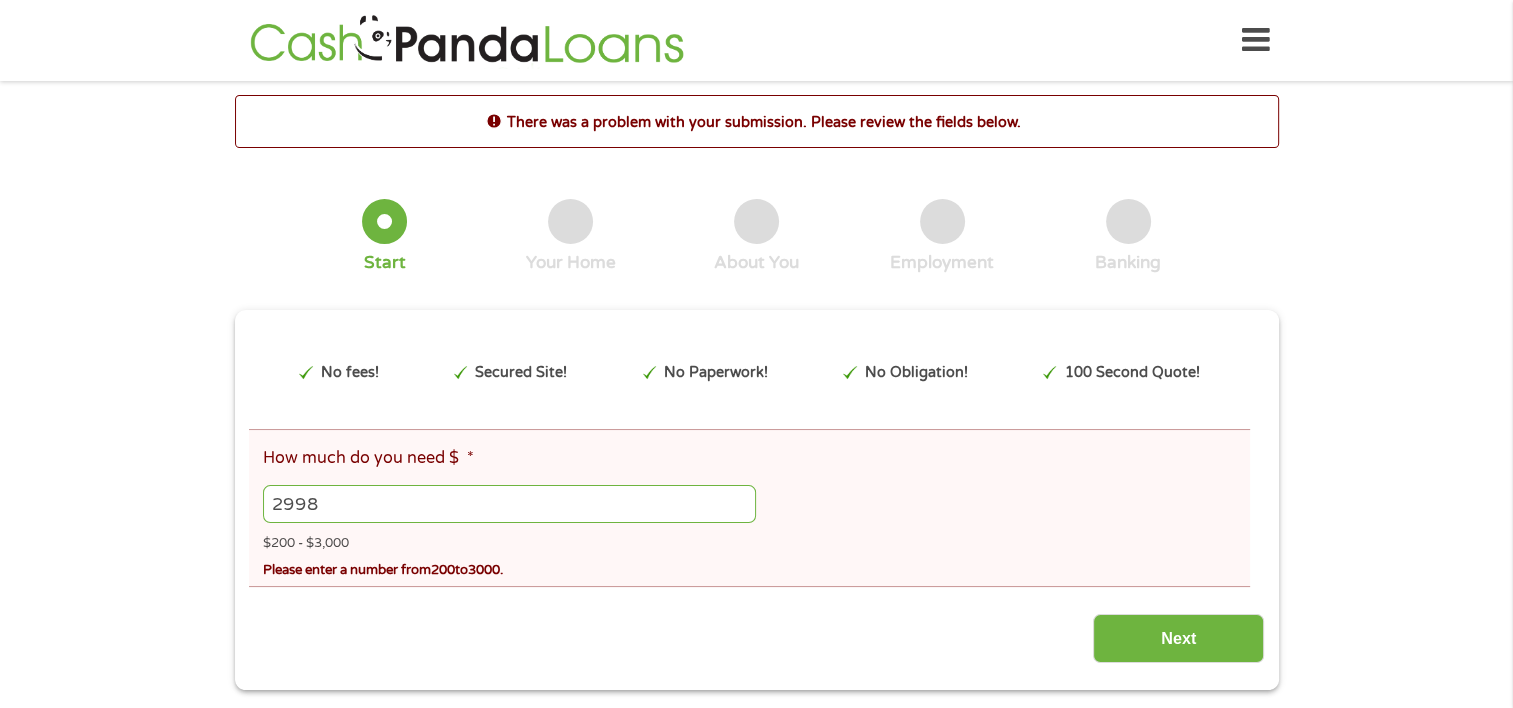 click on "2998" at bounding box center [509, 504] 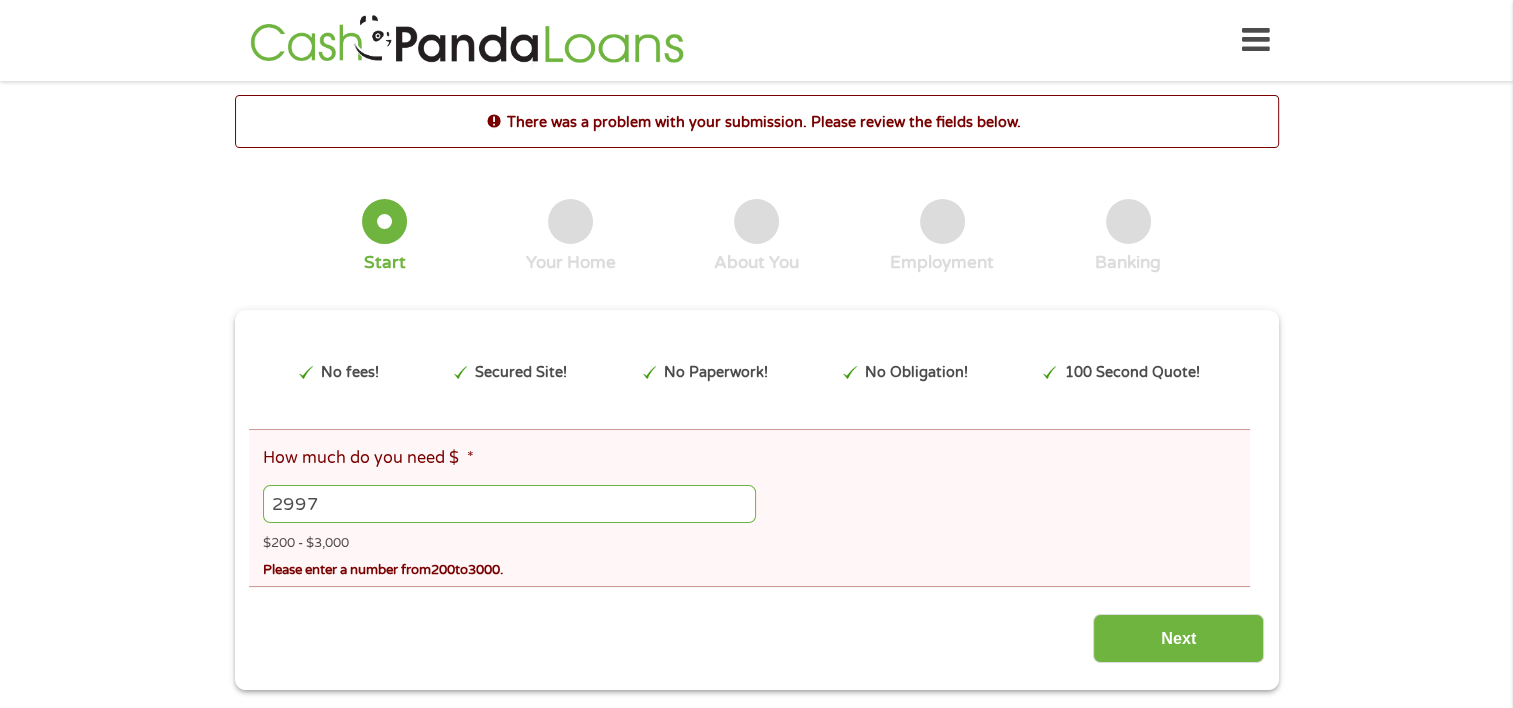 click on "2997" at bounding box center (509, 504) 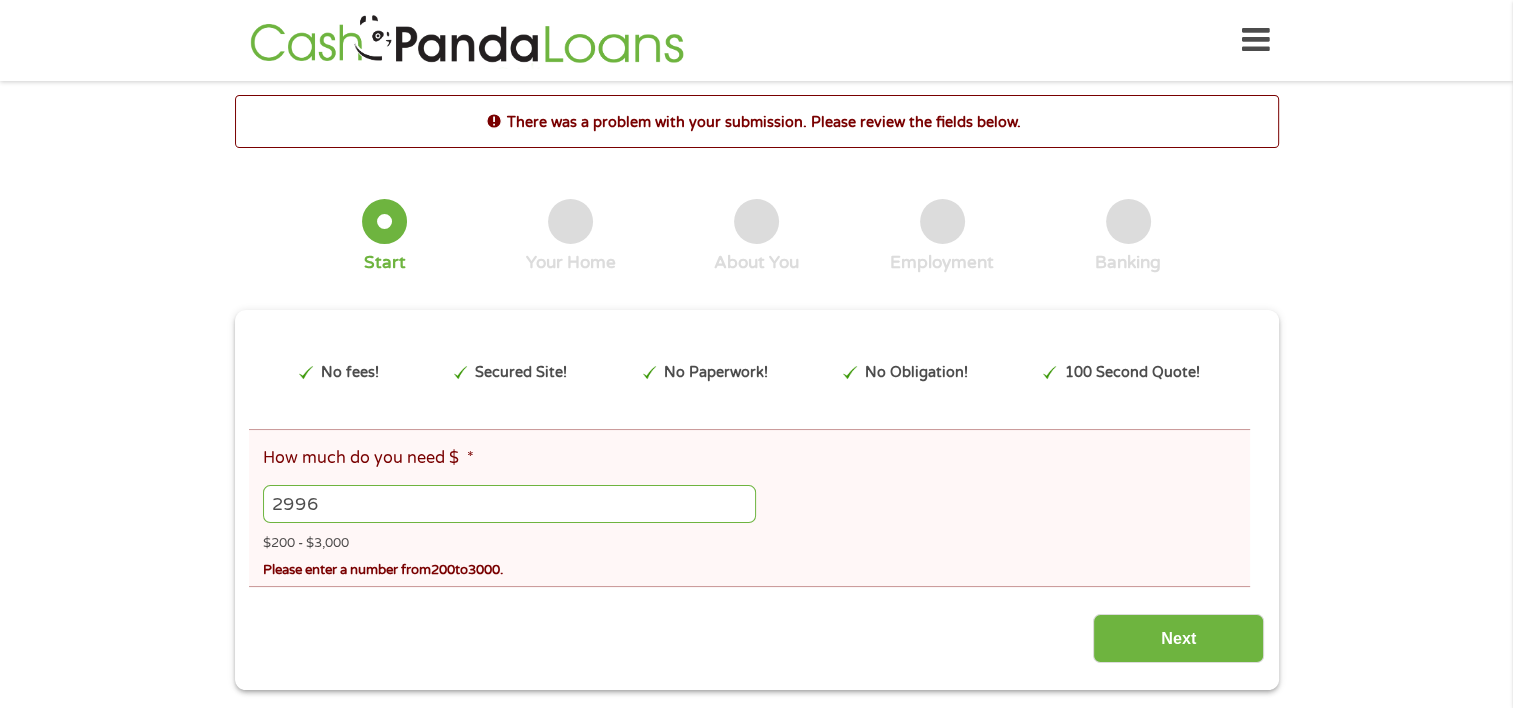 click on "2996" at bounding box center (509, 504) 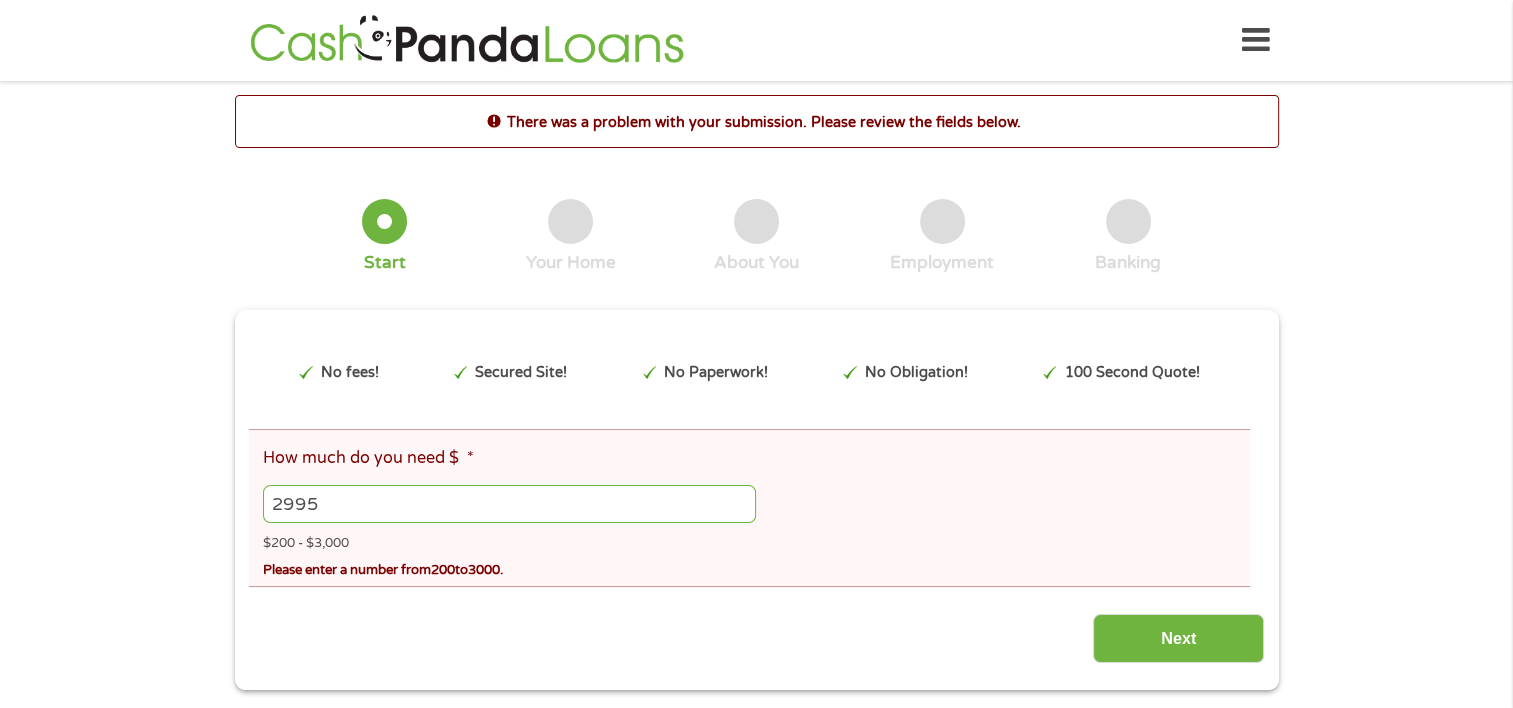 click on "2995" at bounding box center (509, 504) 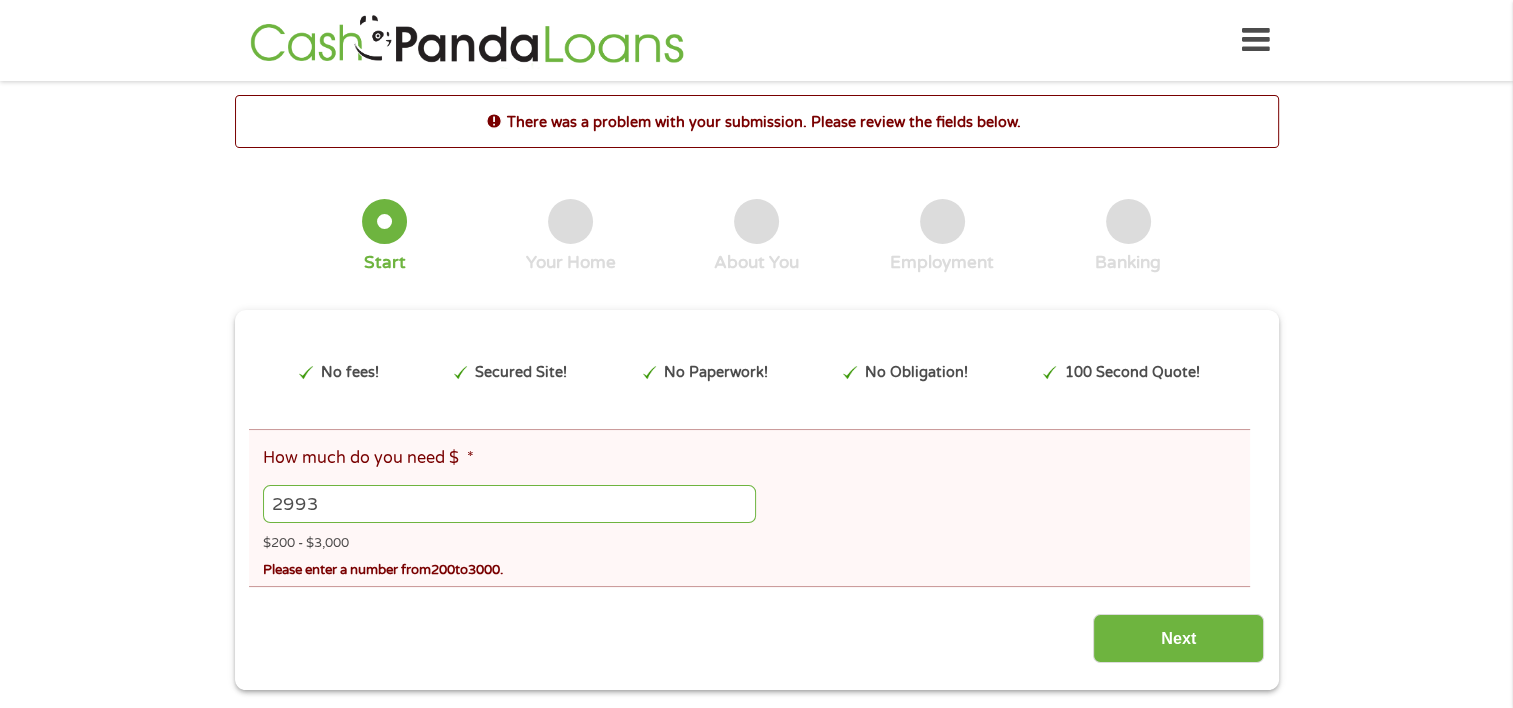 click on "2993" at bounding box center [509, 504] 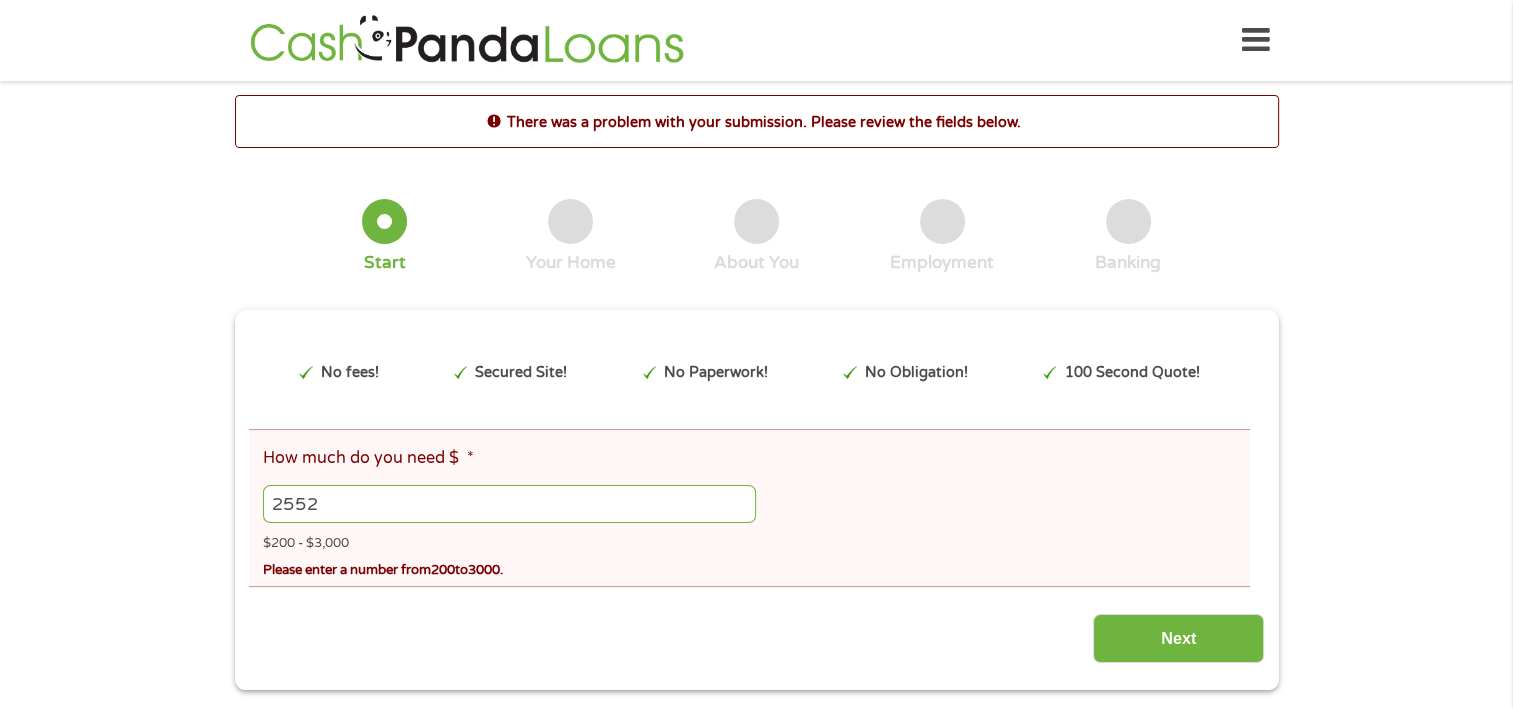 click on "2552" at bounding box center [509, 504] 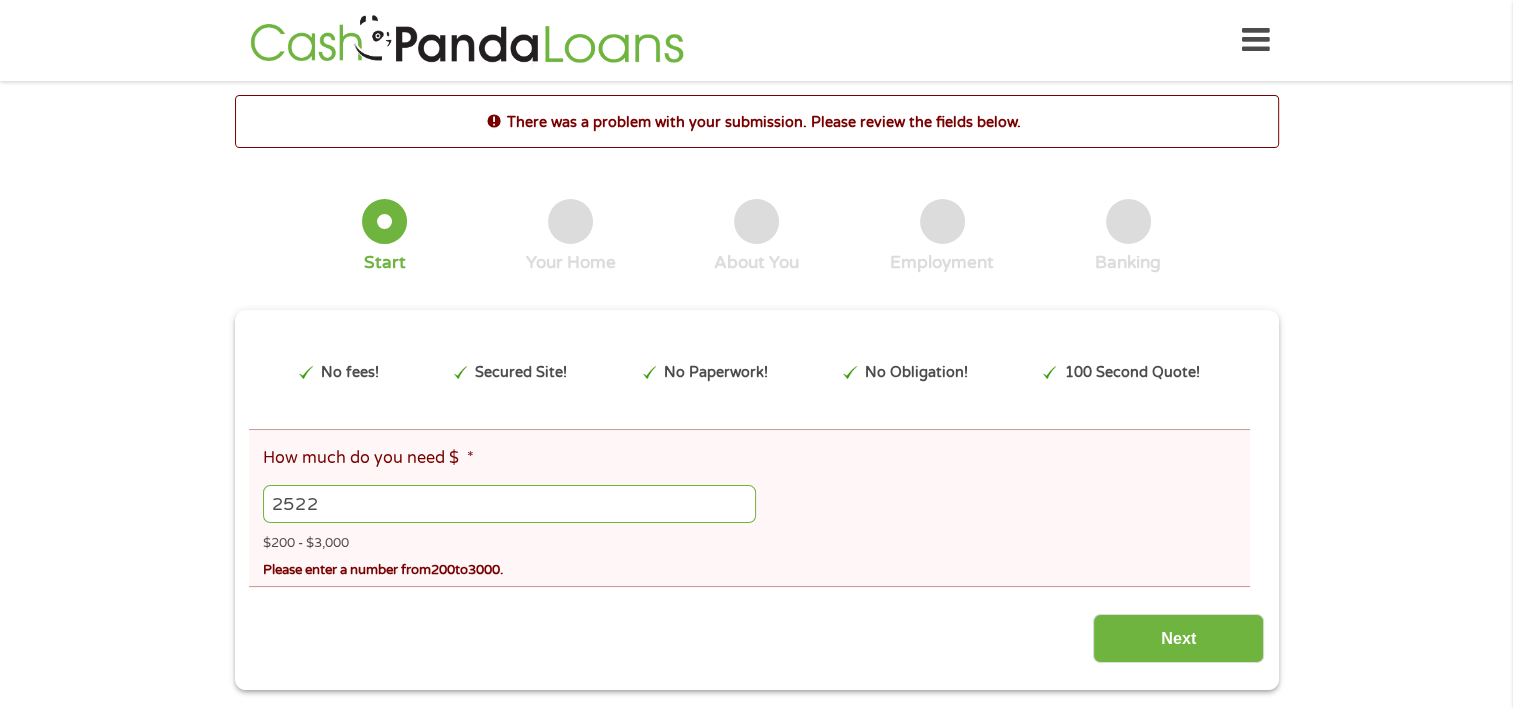 click on "2522" at bounding box center (509, 504) 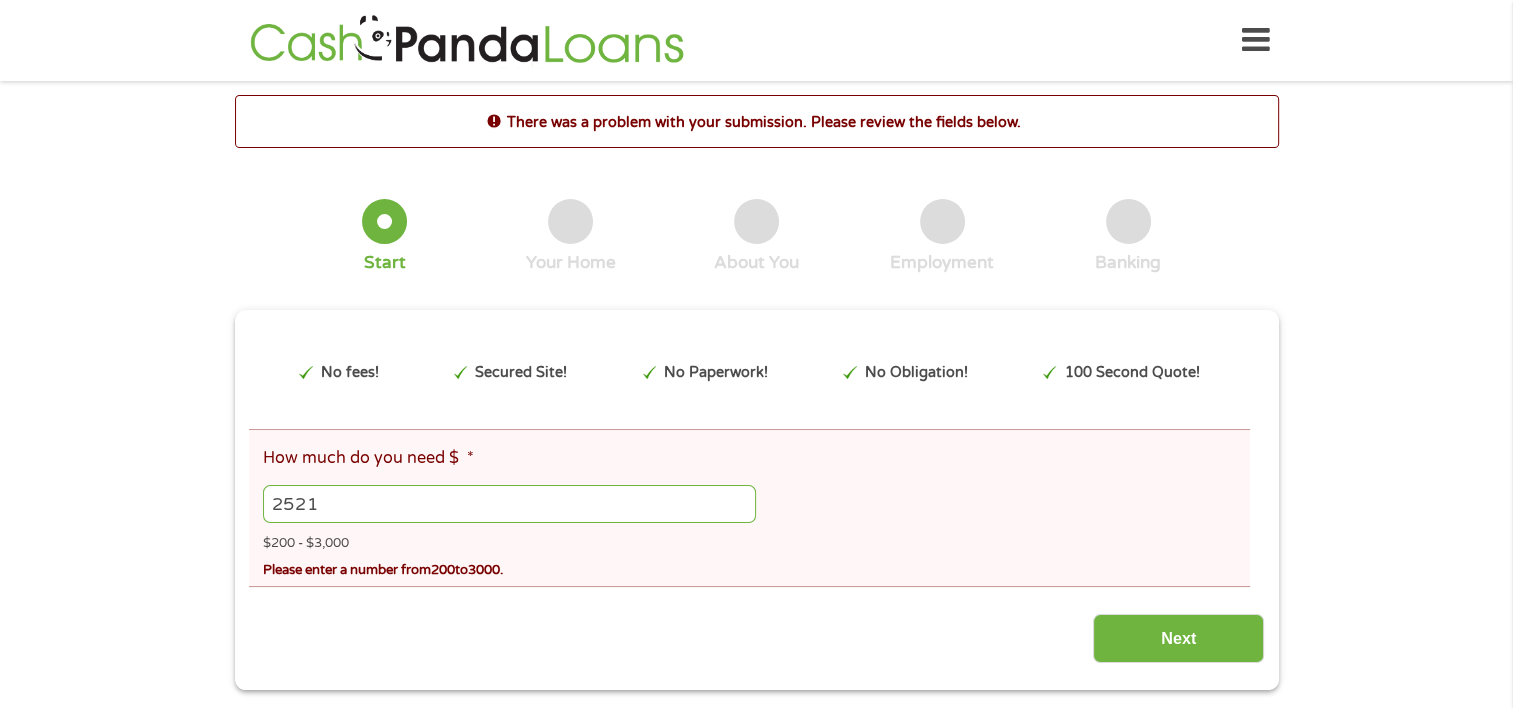click on "2521" at bounding box center [509, 504] 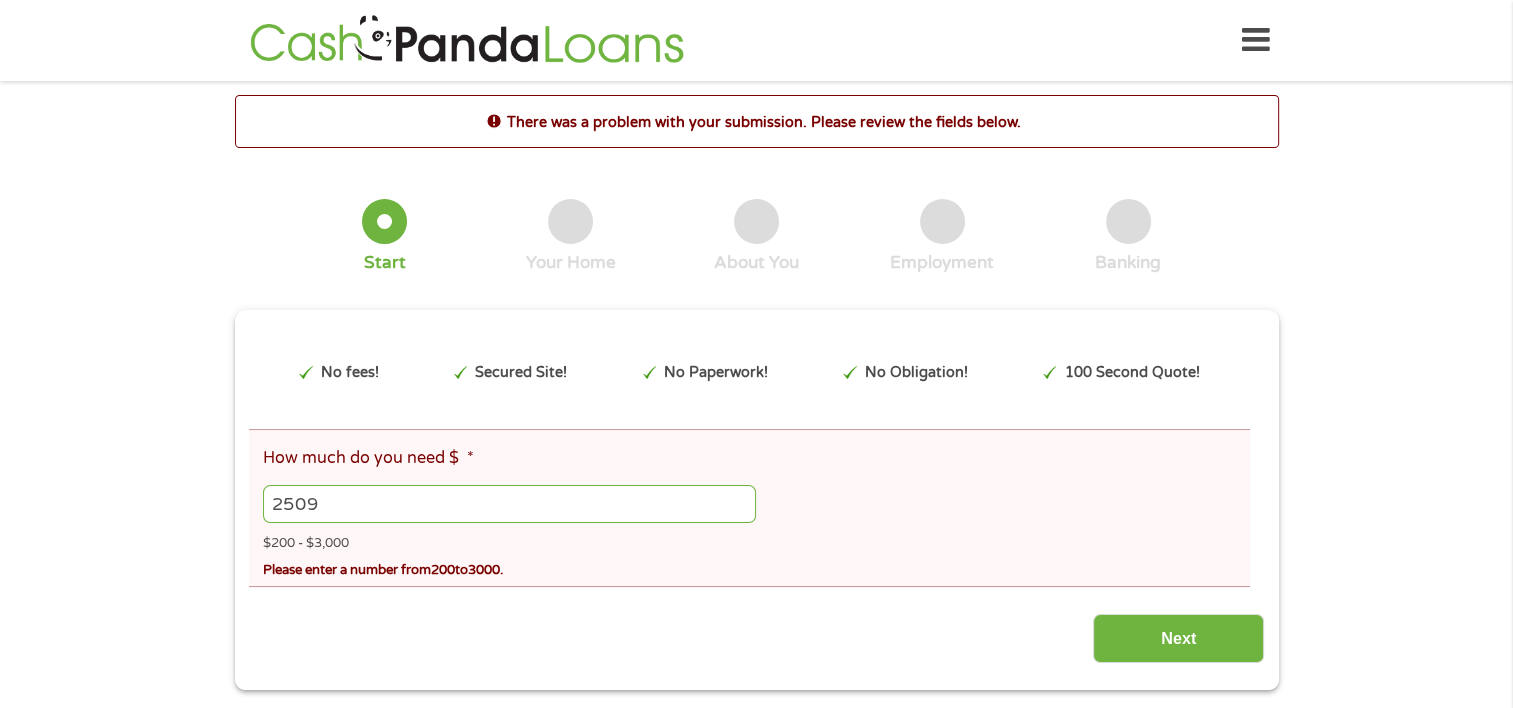 click on "2509" at bounding box center (509, 504) 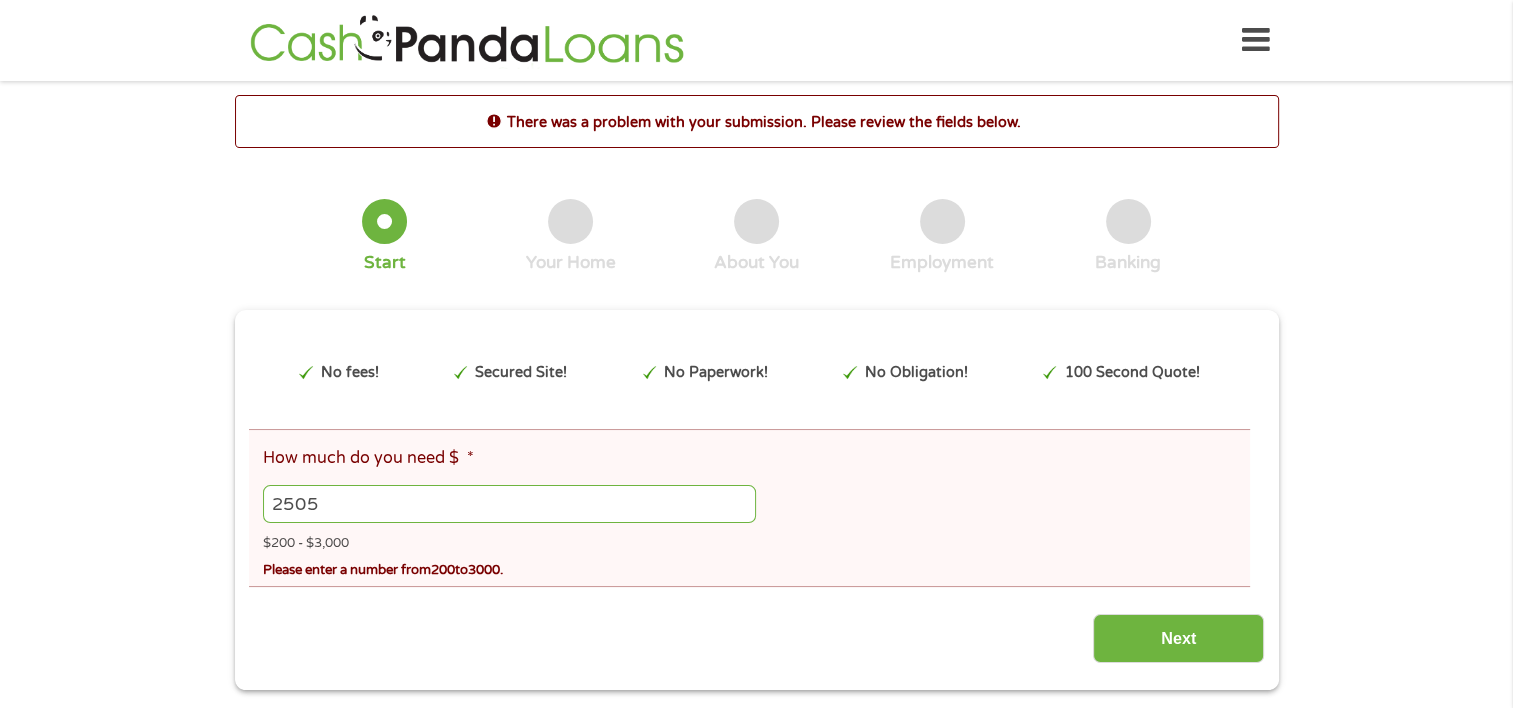 click on "2505" at bounding box center [509, 504] 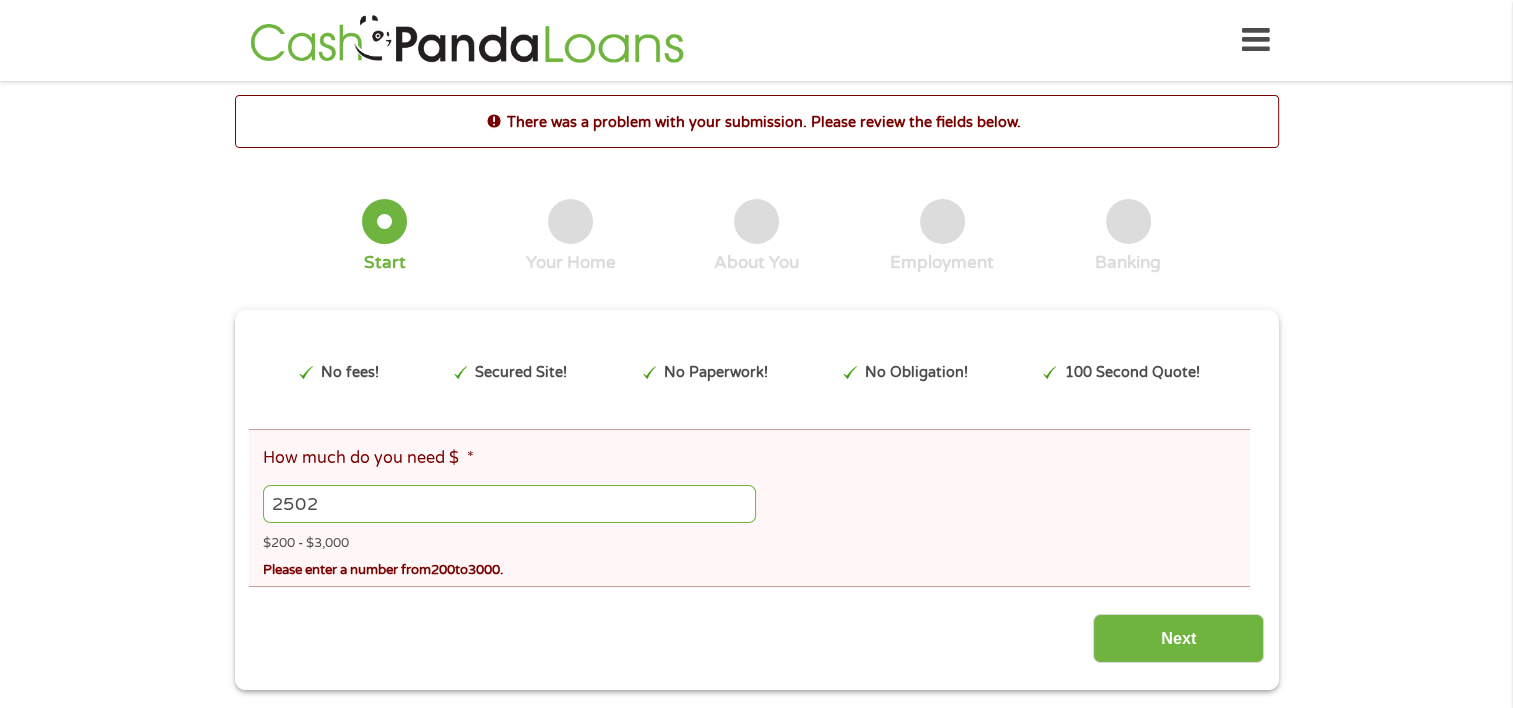 click on "2502" at bounding box center (509, 504) 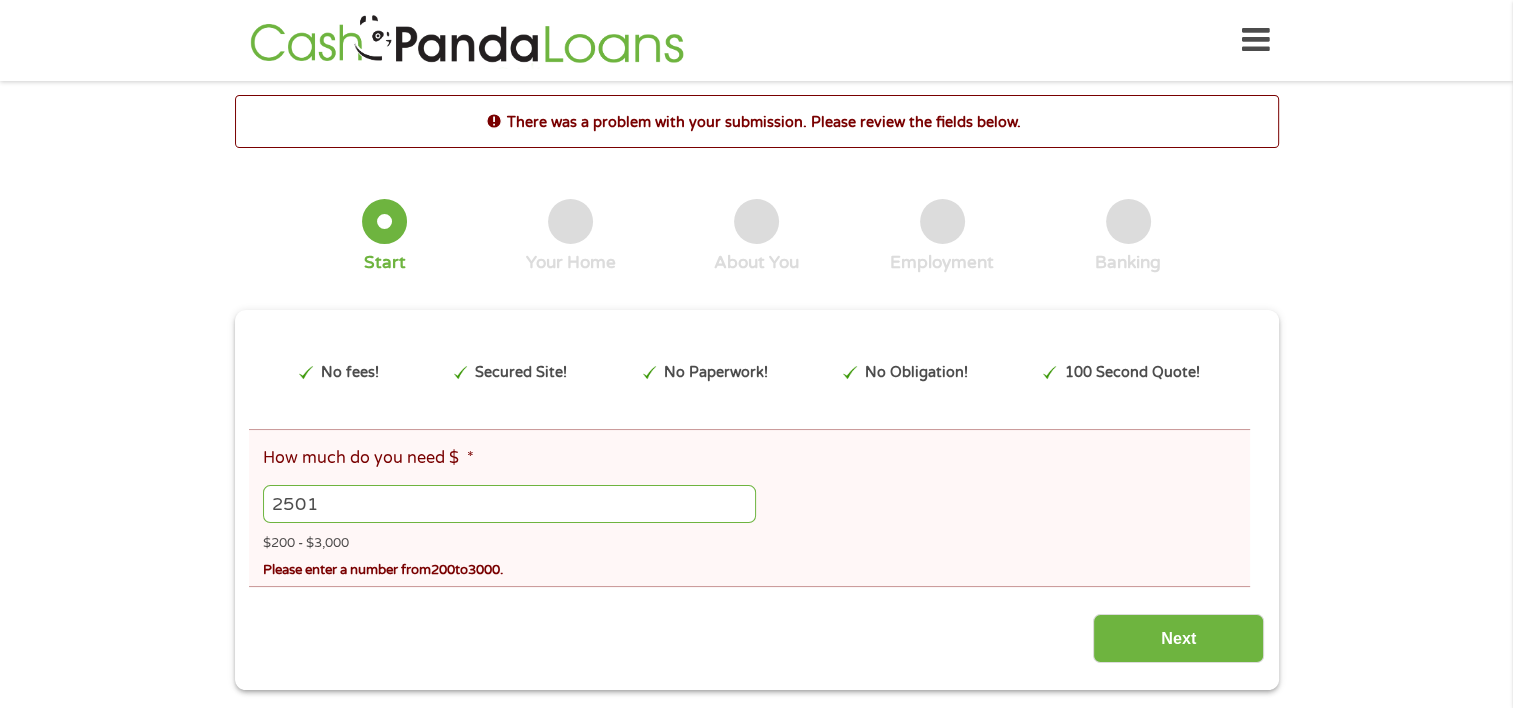 click on "2501" at bounding box center [509, 504] 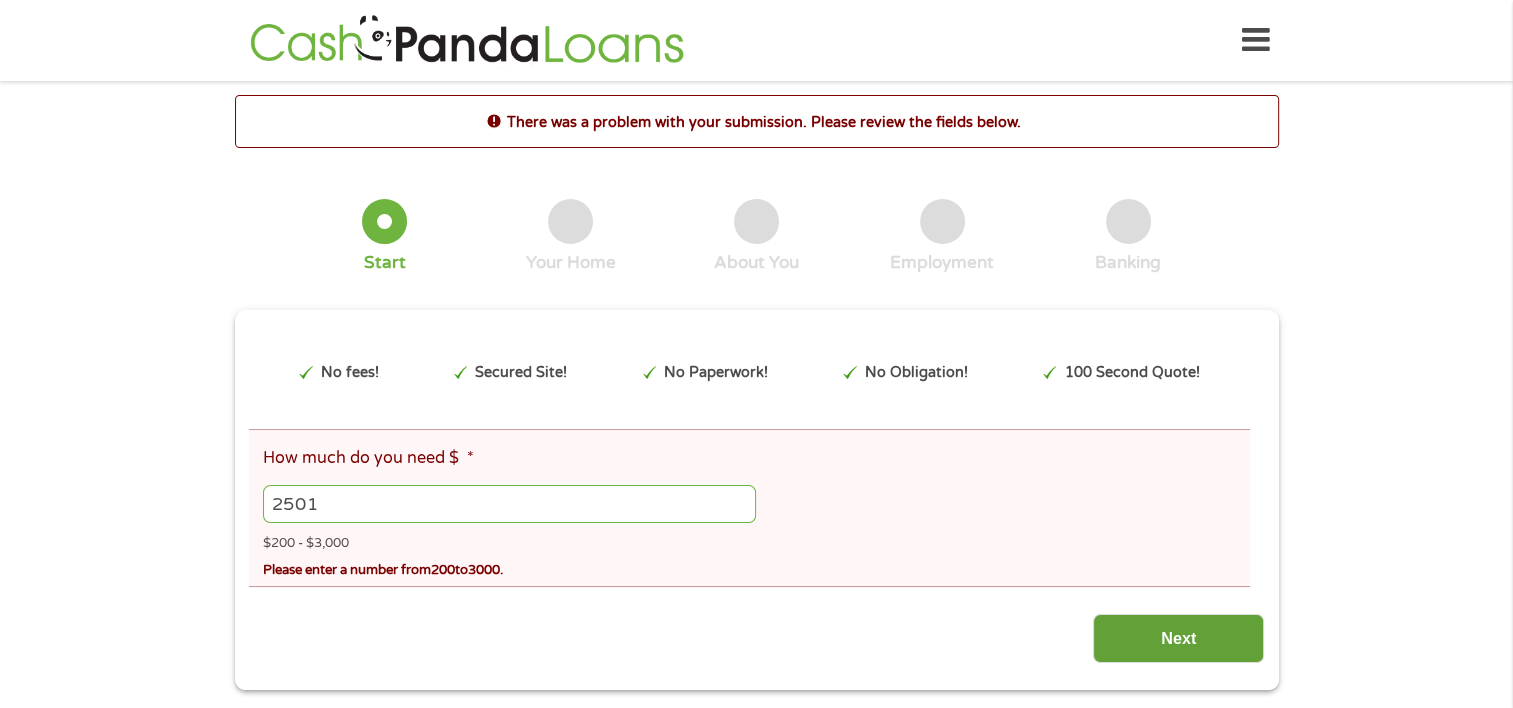 click on "Next" at bounding box center (1178, 638) 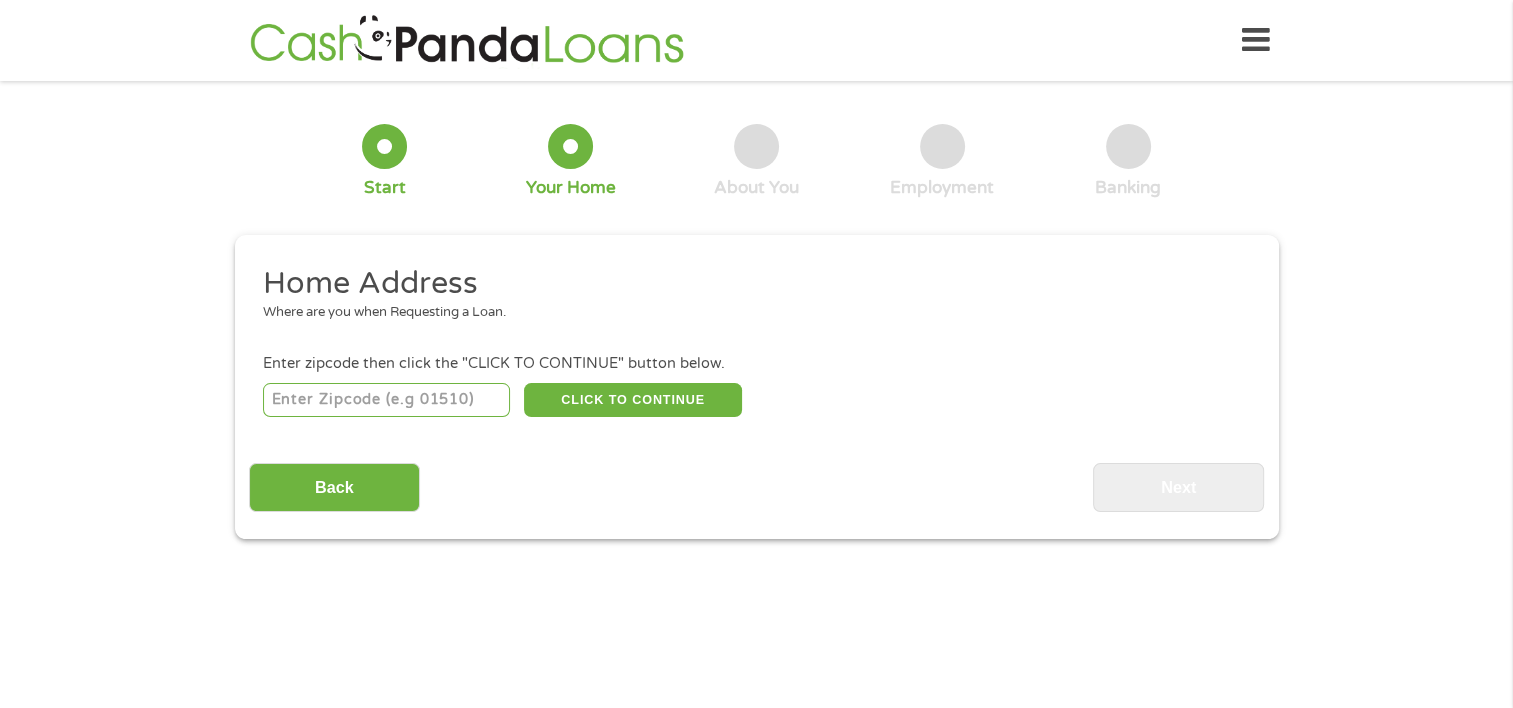 scroll, scrollTop: 8, scrollLeft: 8, axis: both 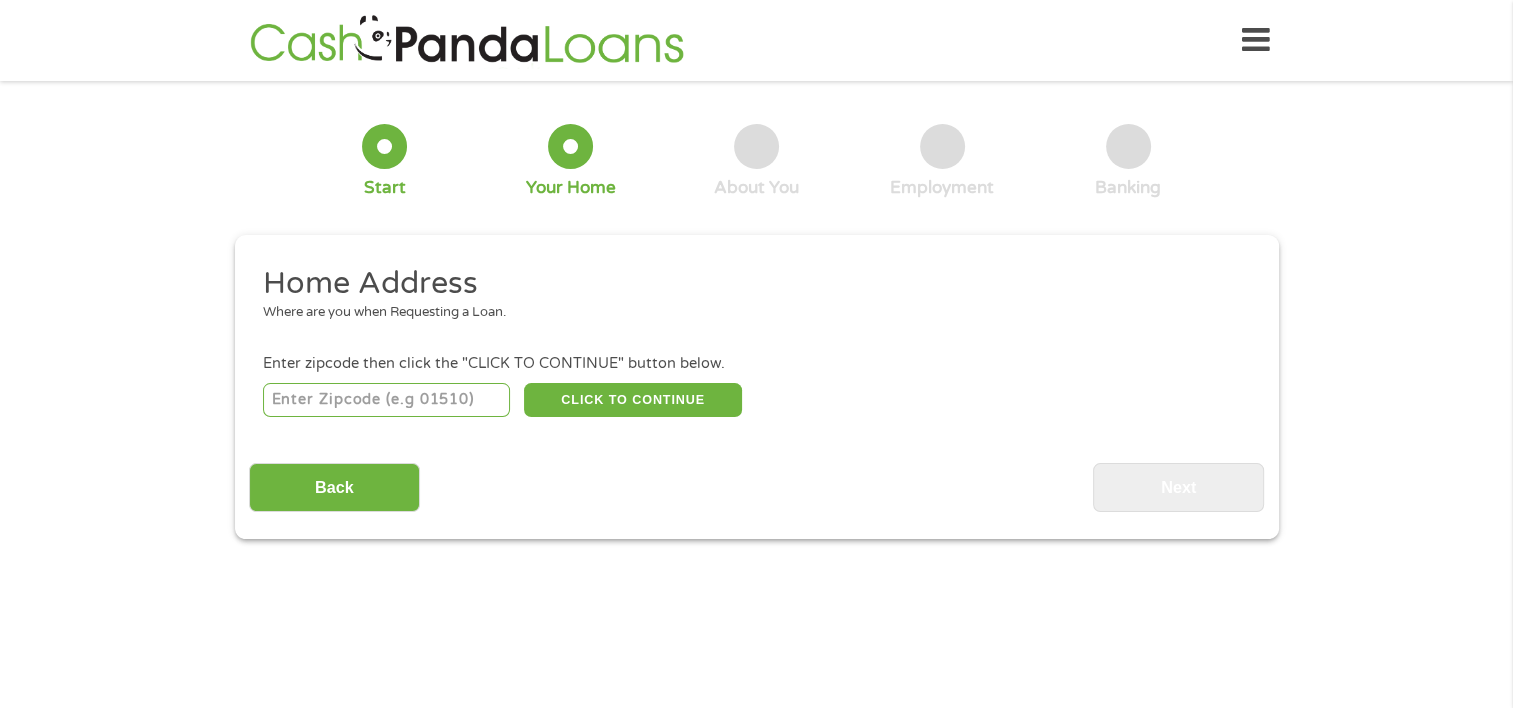 click at bounding box center (386, 400) 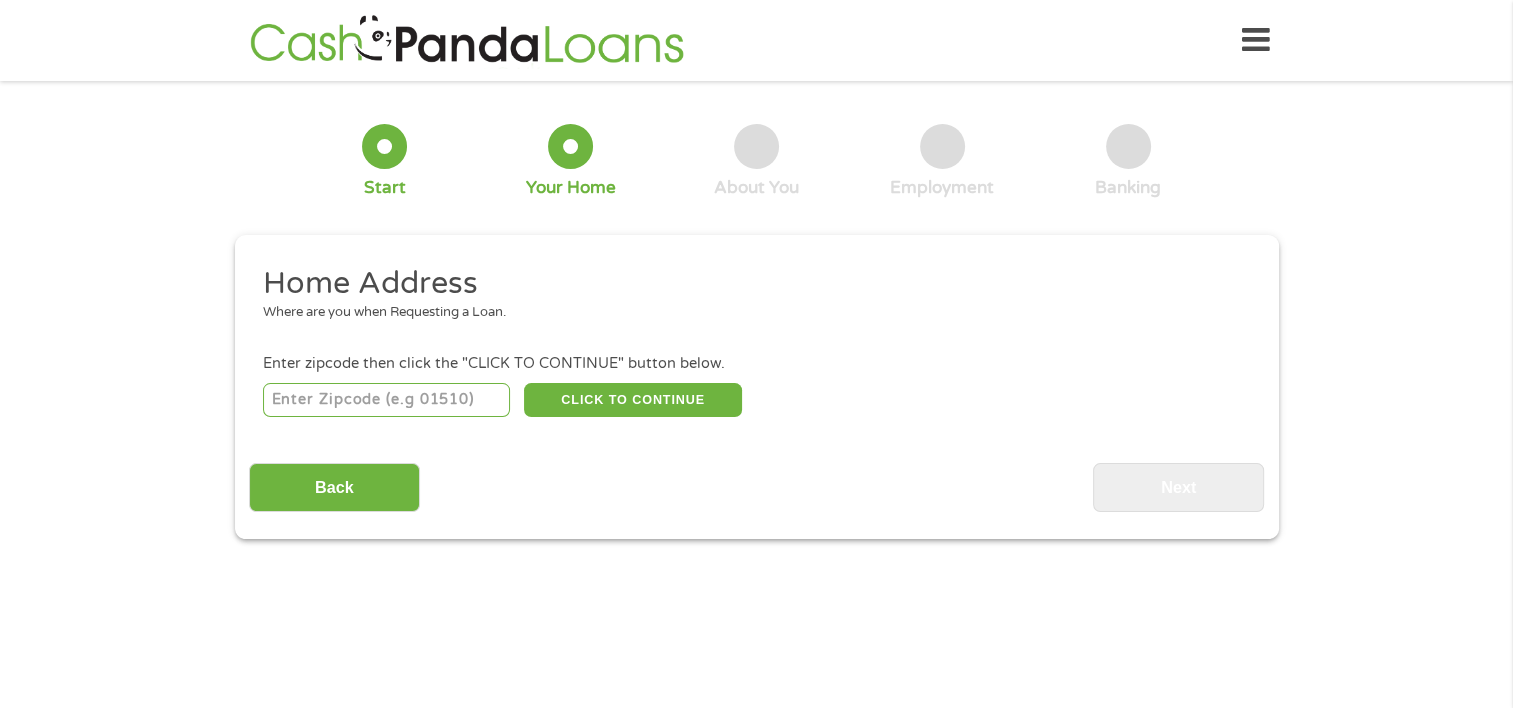 type on "[NUMBER]" 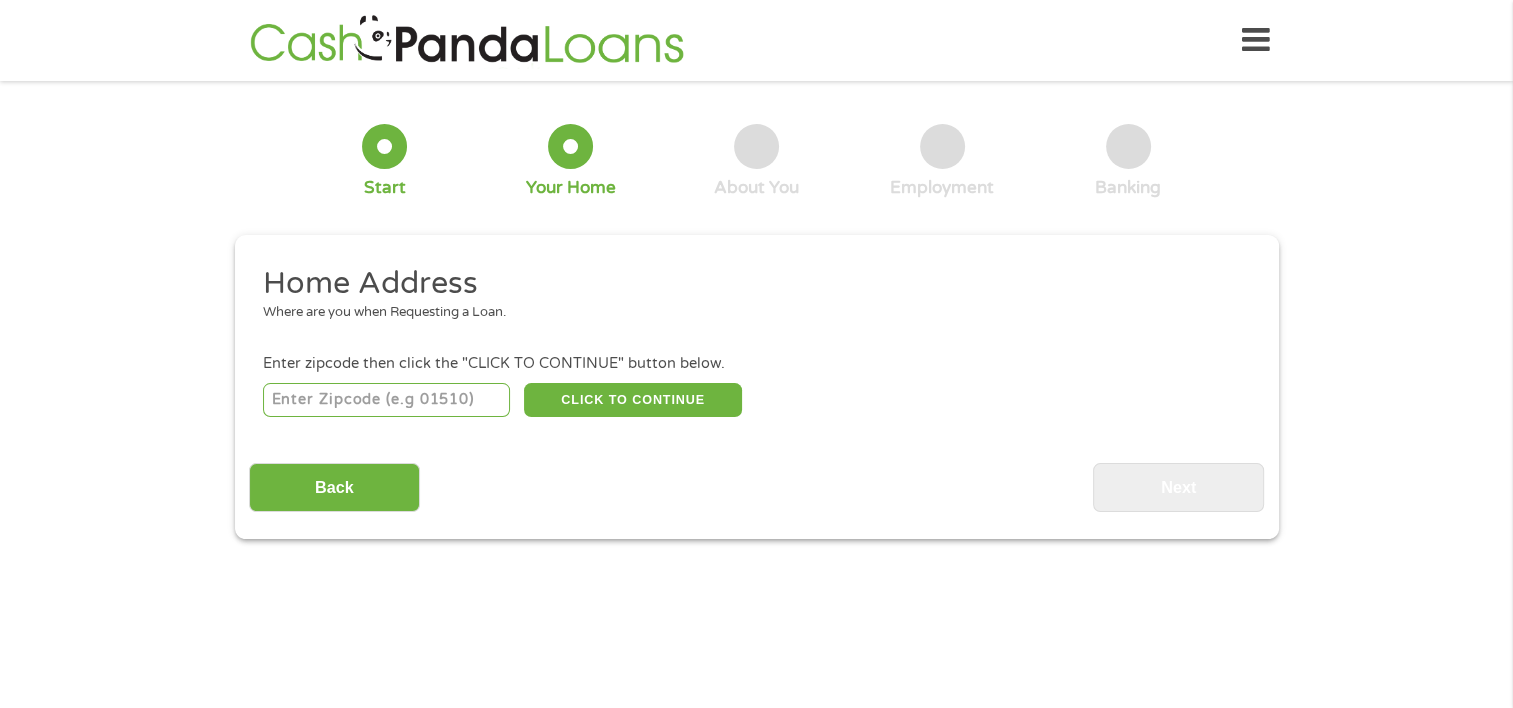 select on "Pennsylvania" 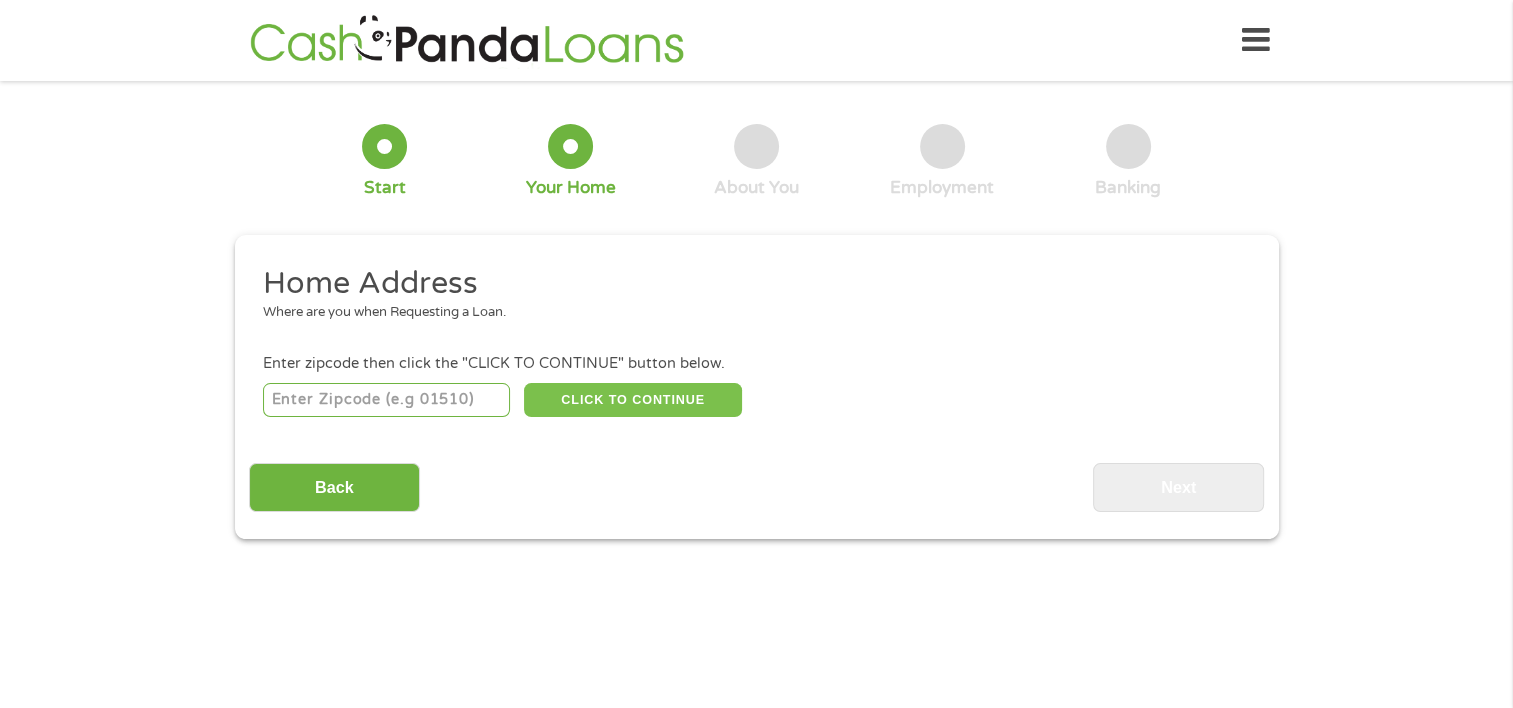 click on "CLICK TO CONTINUE" at bounding box center (633, 400) 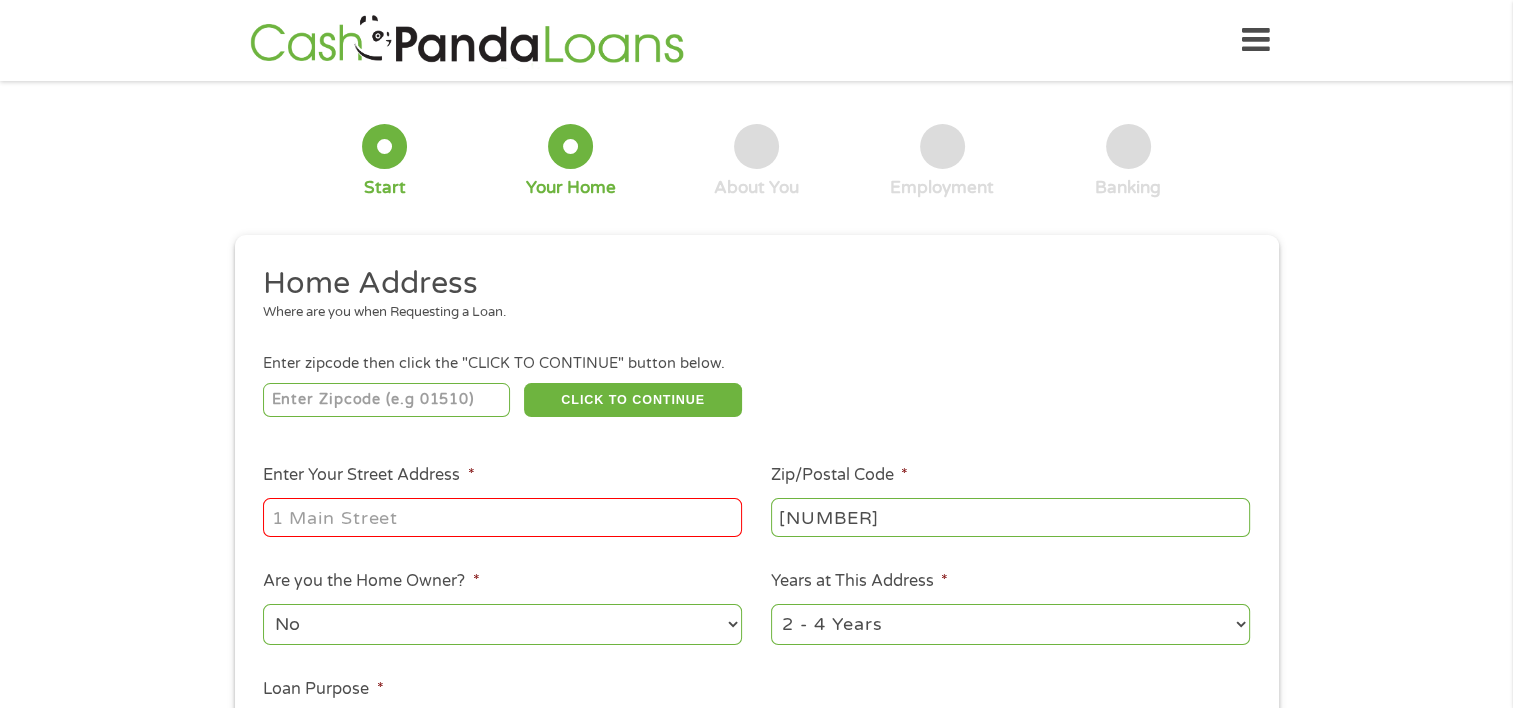 click on "Enter Your Street Address *" at bounding box center (502, 517) 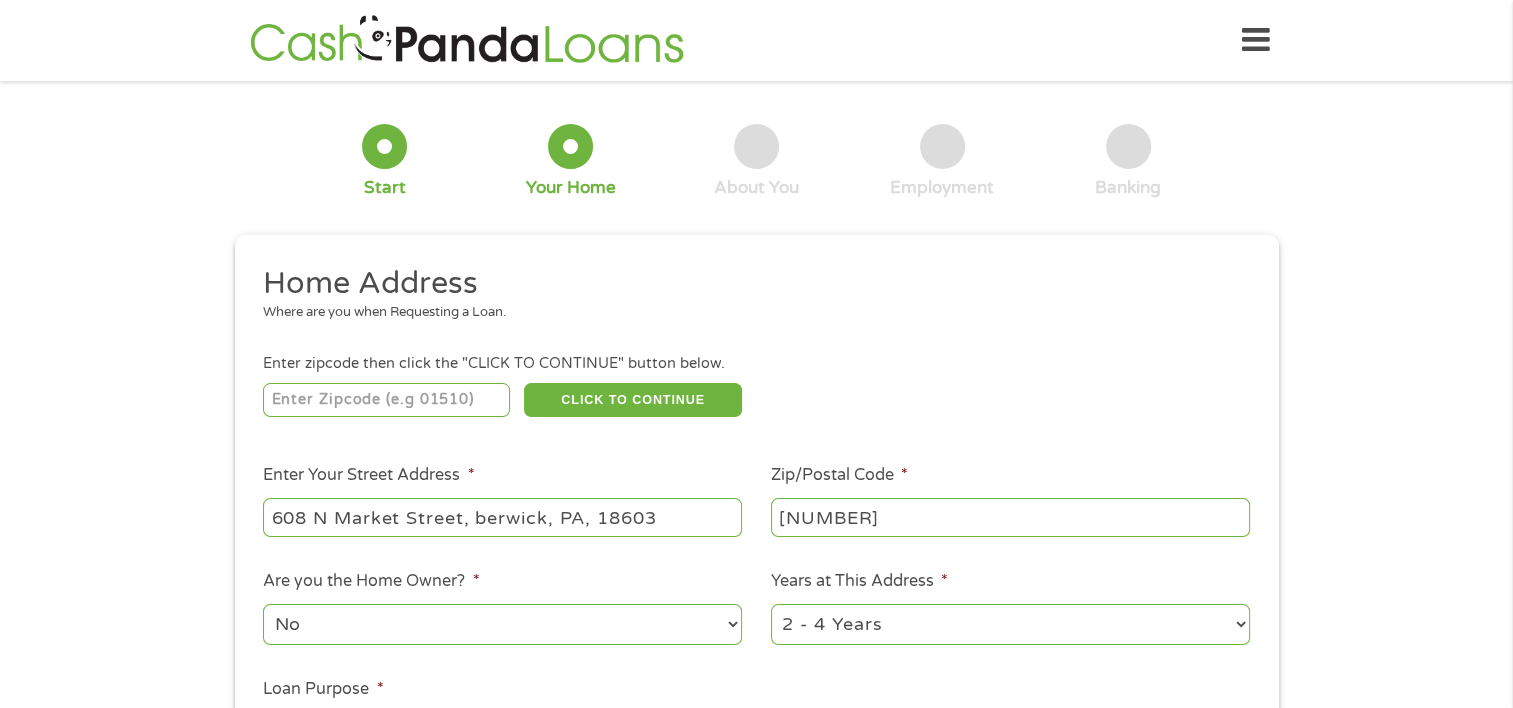 drag, startPoint x: 676, startPoint y: 519, endPoint x: 469, endPoint y: 540, distance: 208.06248 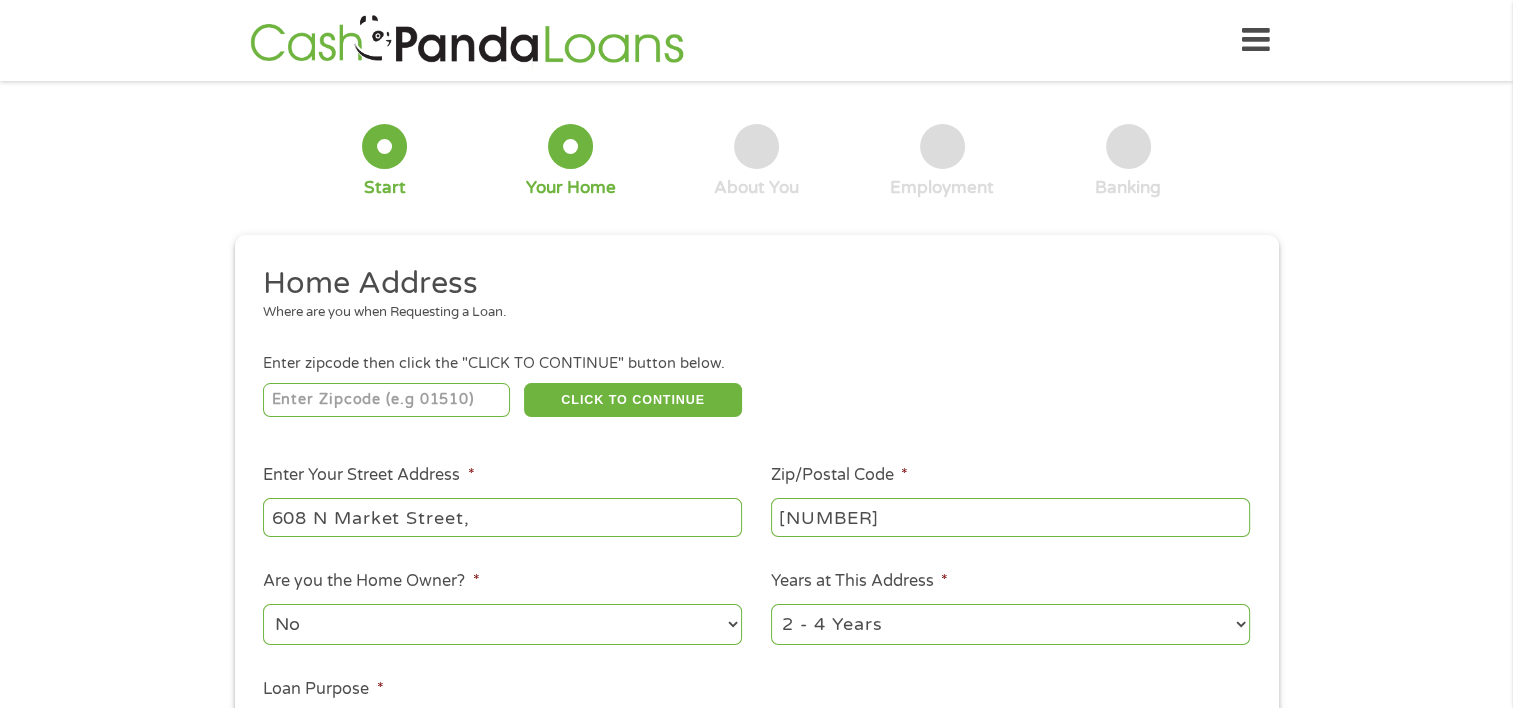type on "608 N Market Street," 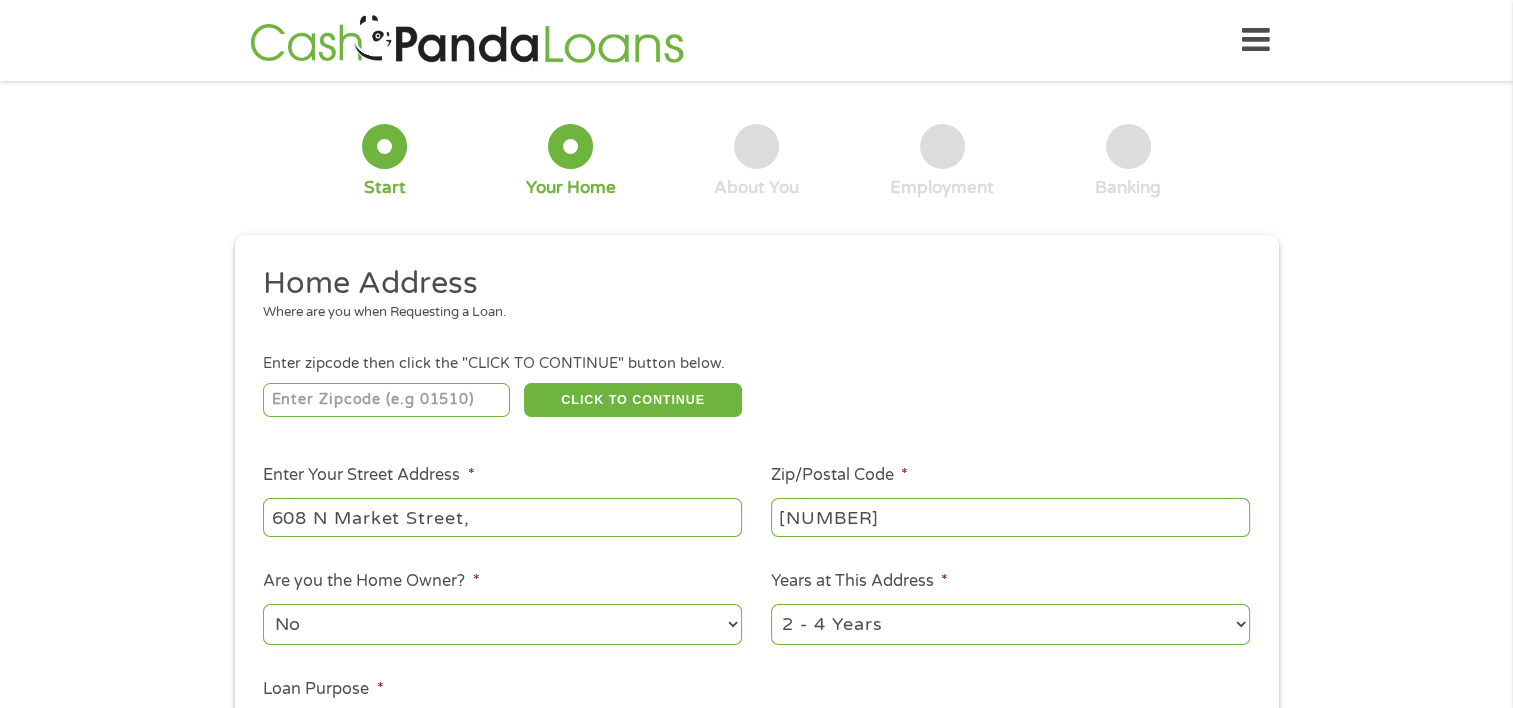 click on "Home Address" at bounding box center (749, 284) 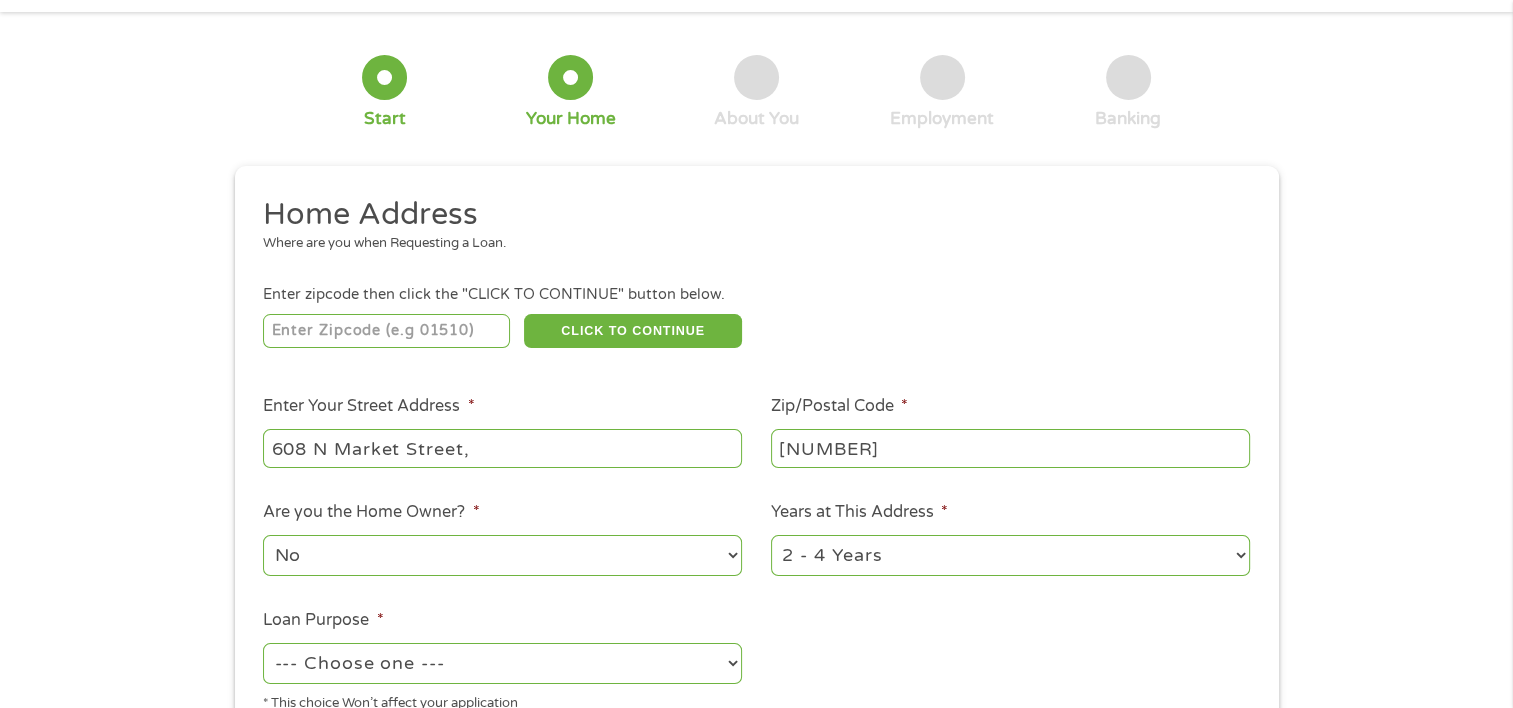 scroll, scrollTop: 100, scrollLeft: 0, axis: vertical 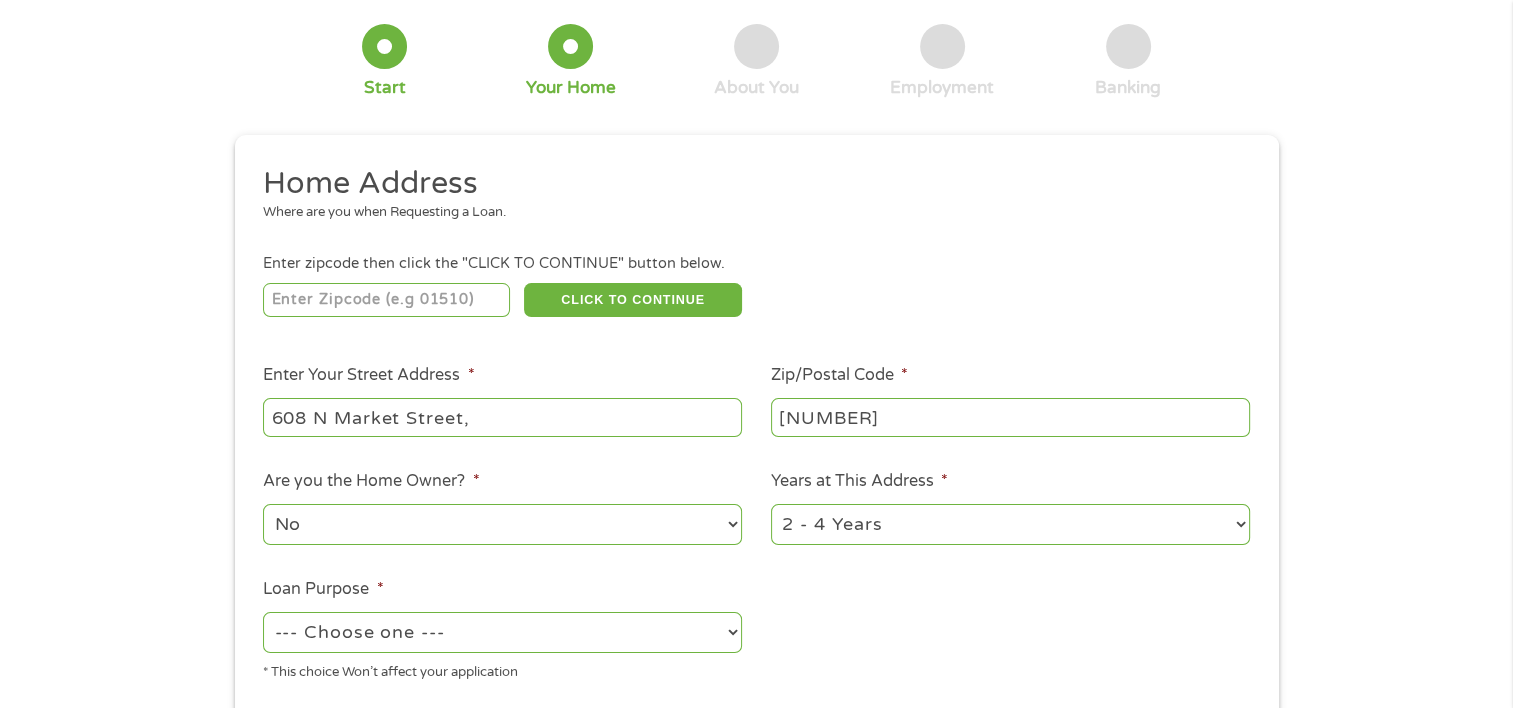 click on "1 Year or less 1 - 2 Years 2 - 4 Years Over 4 Years" at bounding box center (1010, 524) 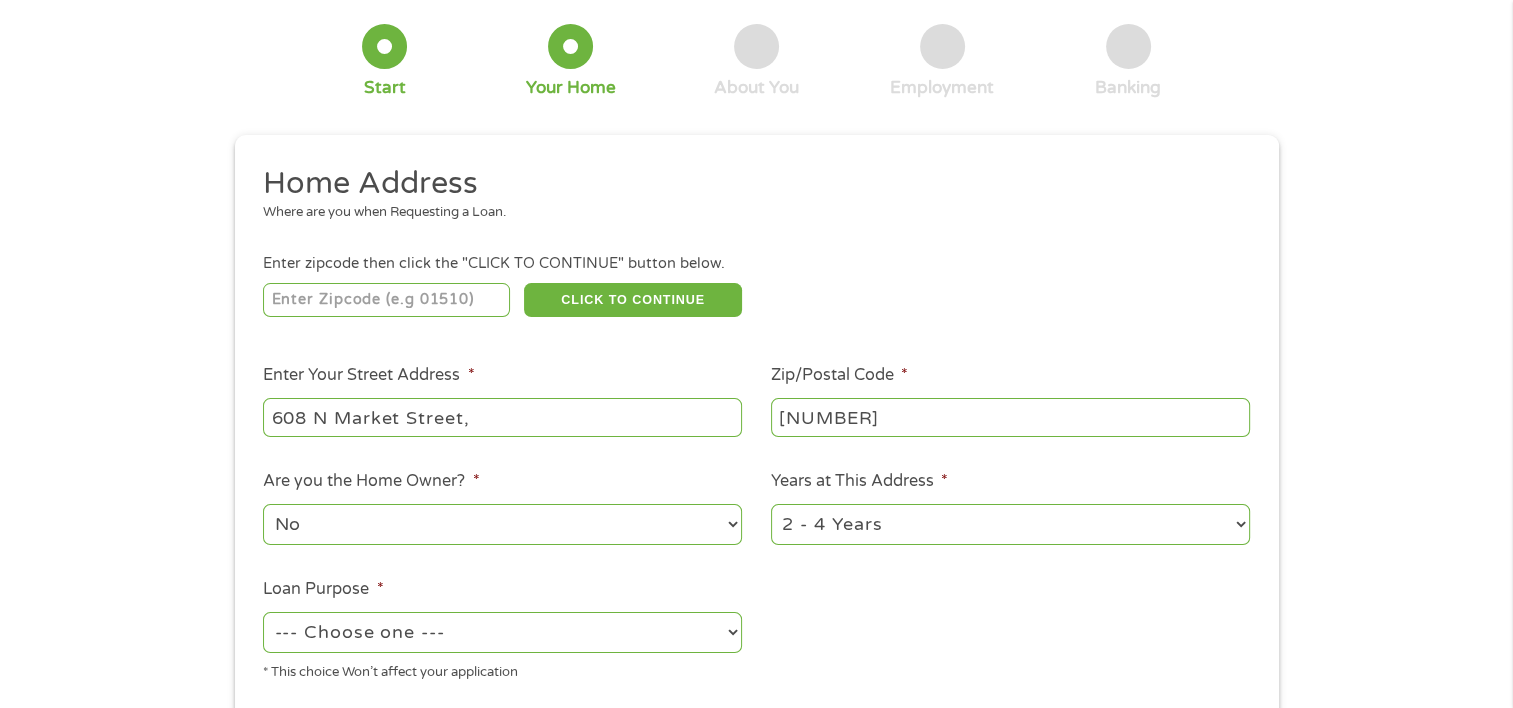 select on "60months" 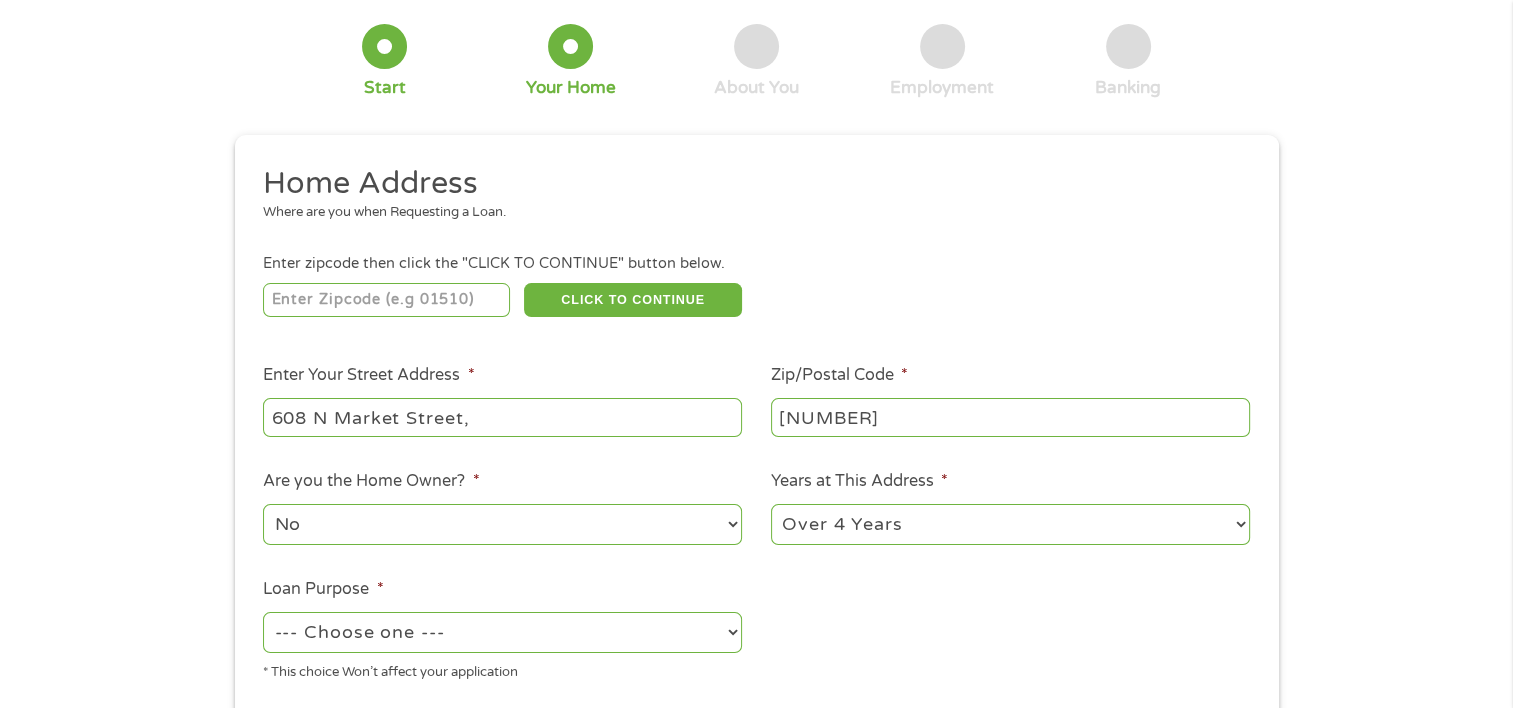 click on "1 Year or less 1 - 2 Years 2 - 4 Years Over 4 Years" at bounding box center [1010, 524] 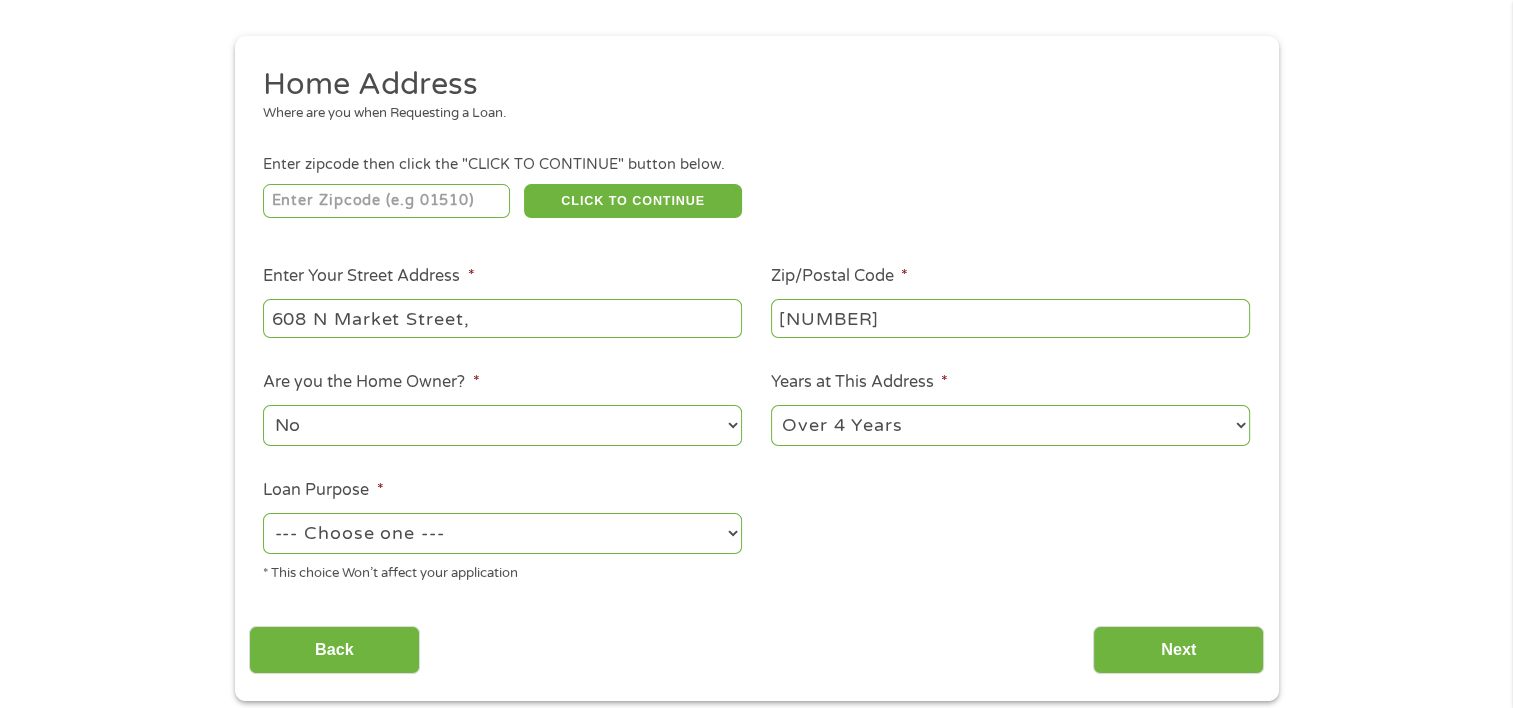 scroll, scrollTop: 200, scrollLeft: 0, axis: vertical 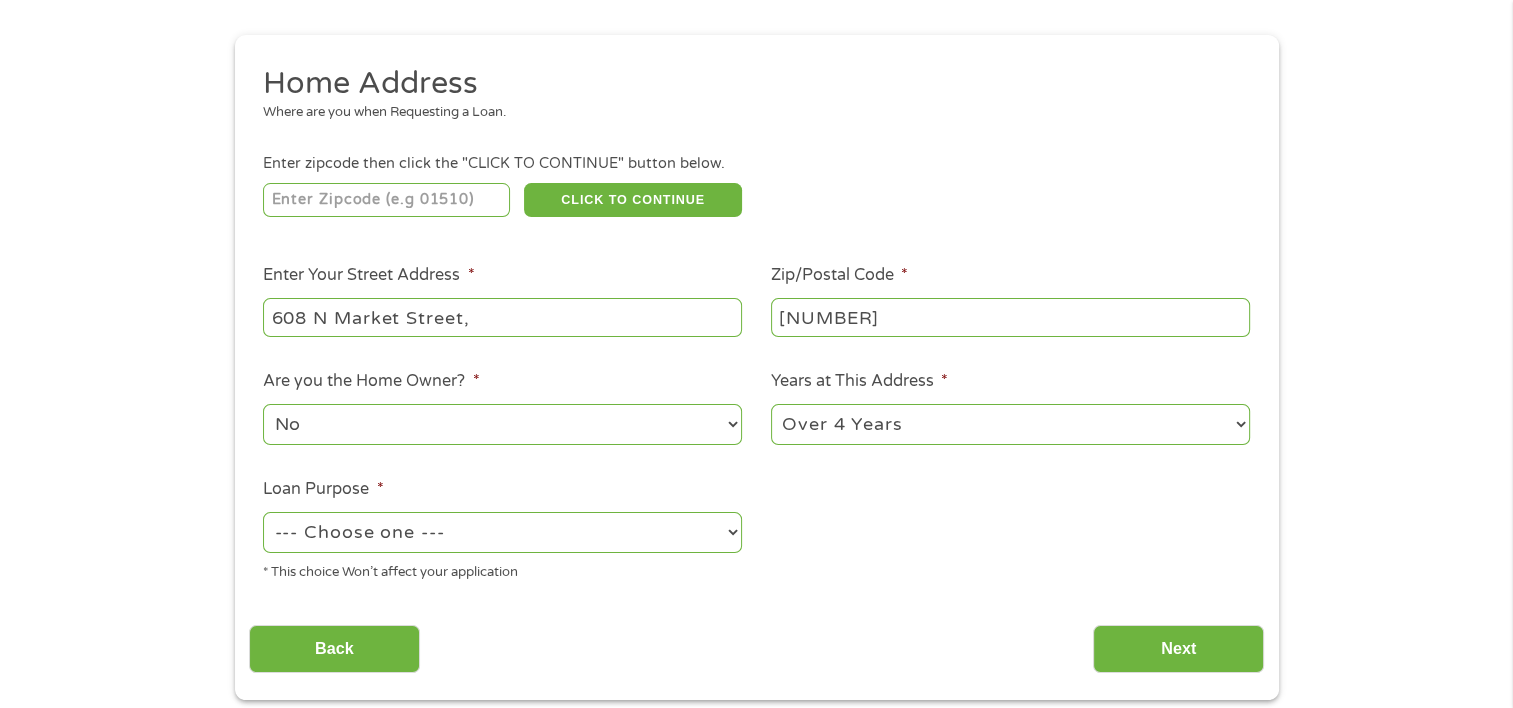 click on "No Yes" at bounding box center [502, 424] 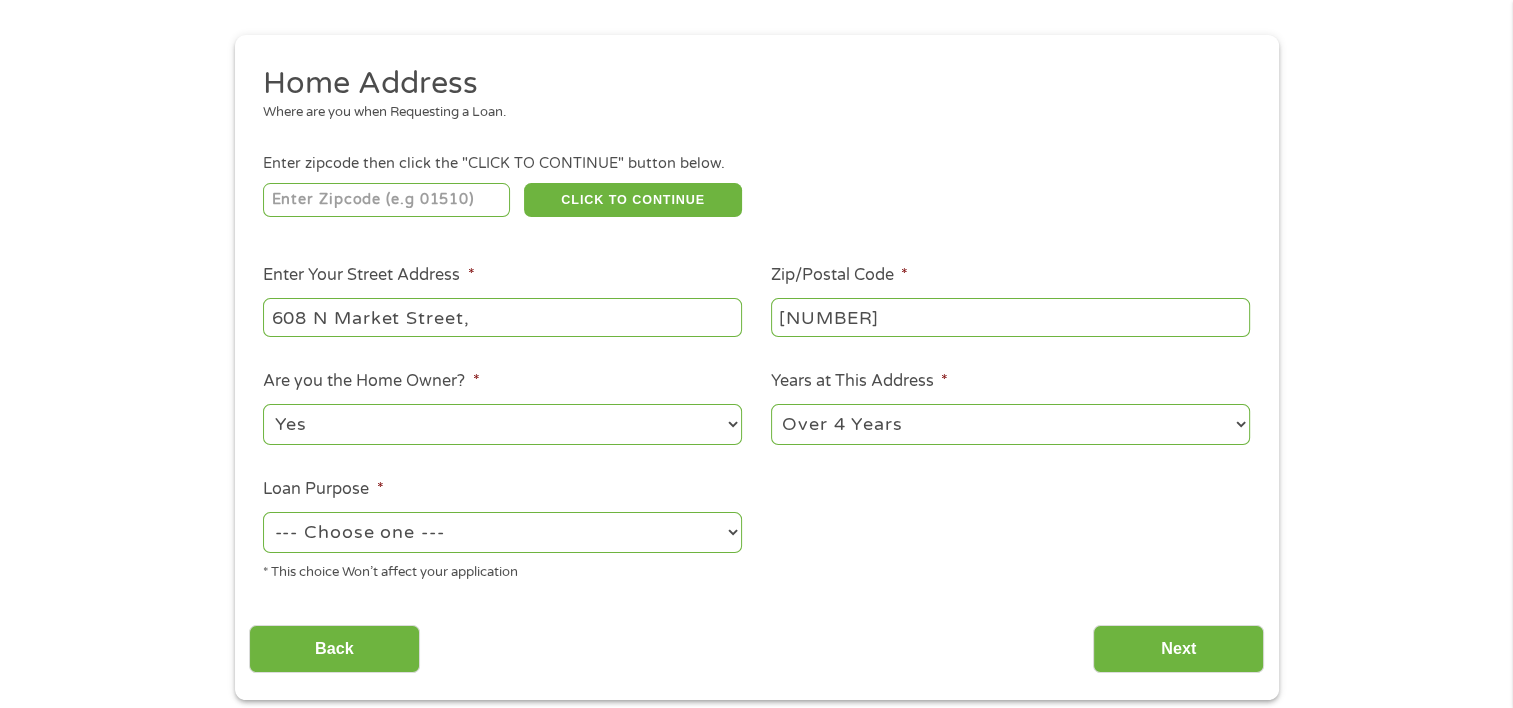 click on "No Yes" at bounding box center [502, 424] 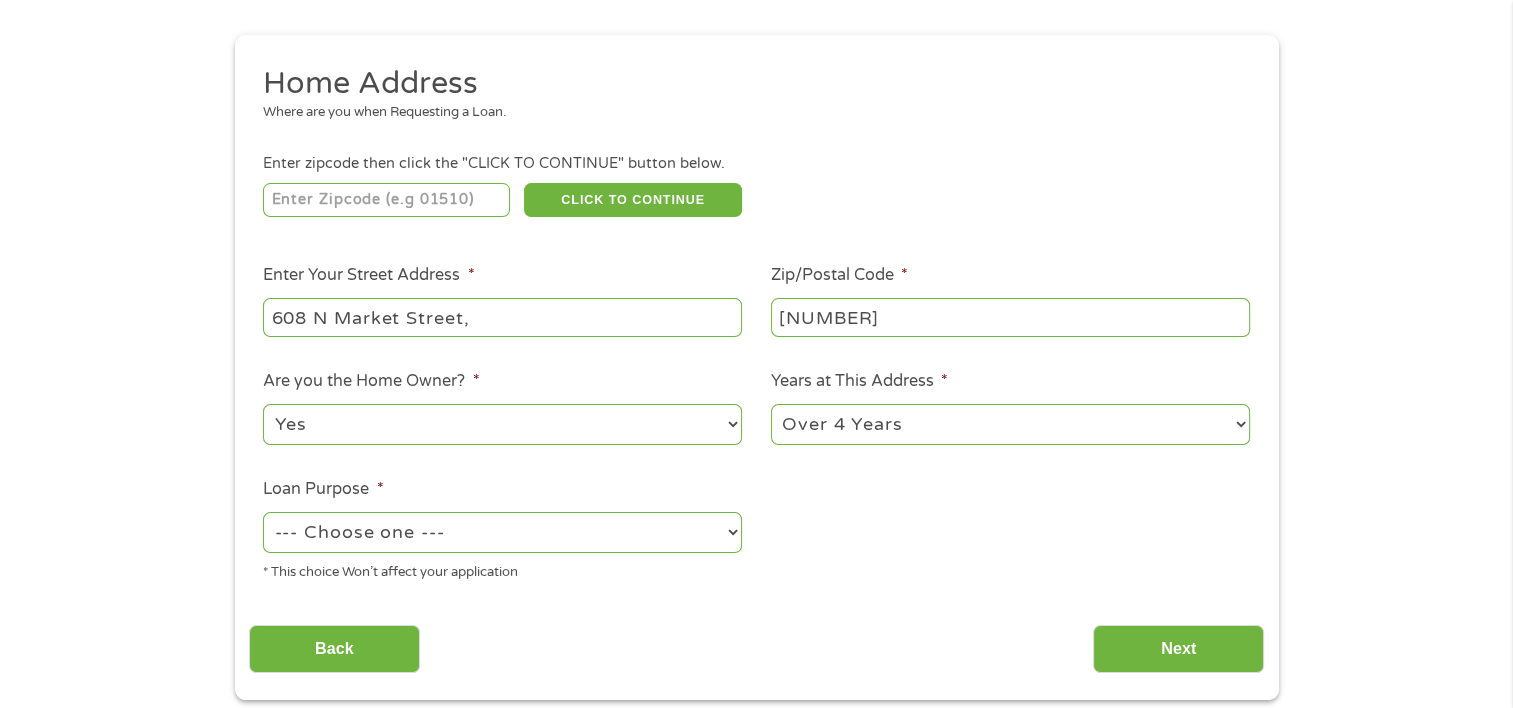 select on "paybills" 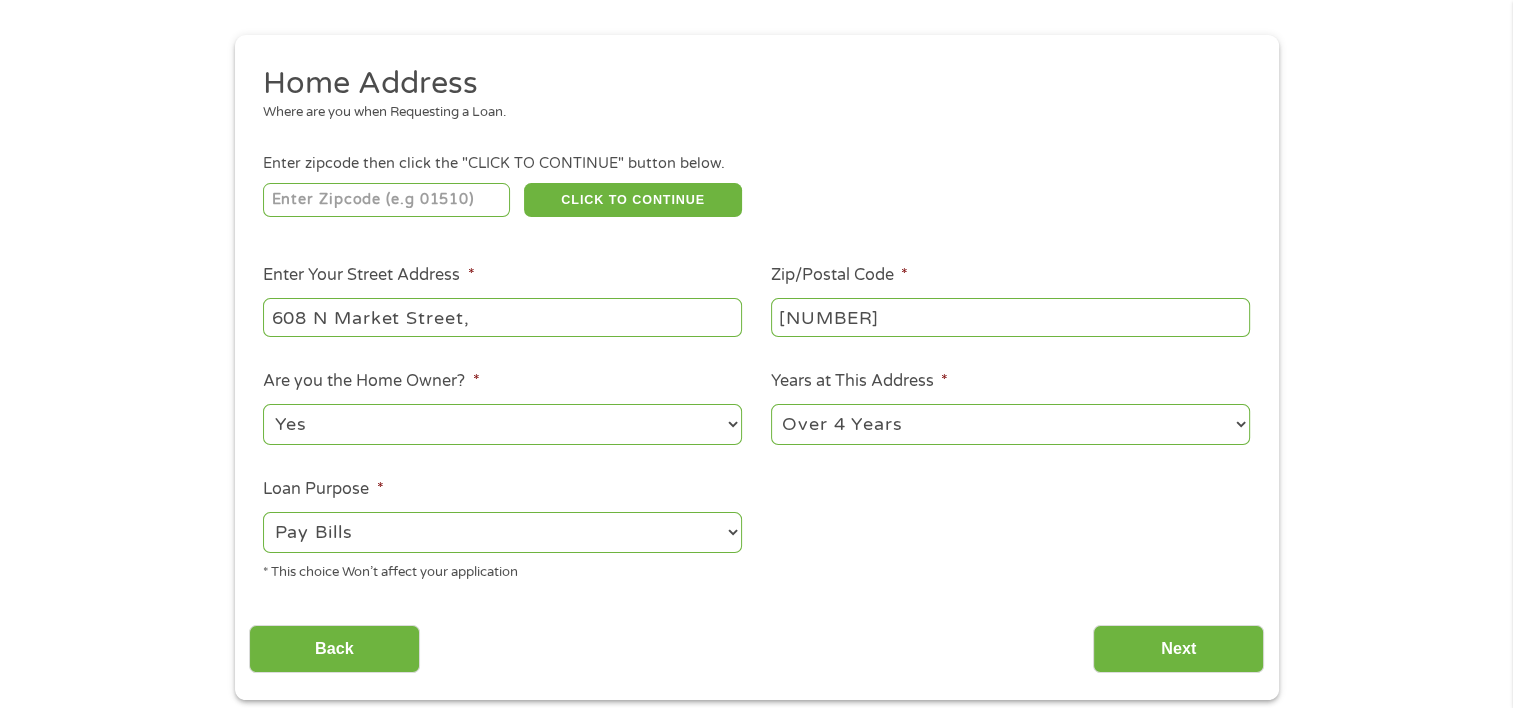 click on "--- Choose one --- Pay Bills Debt Consolidation Home Improvement Major Purchase Car Loan Short Term Cash Medical Expenses Other" at bounding box center (502, 532) 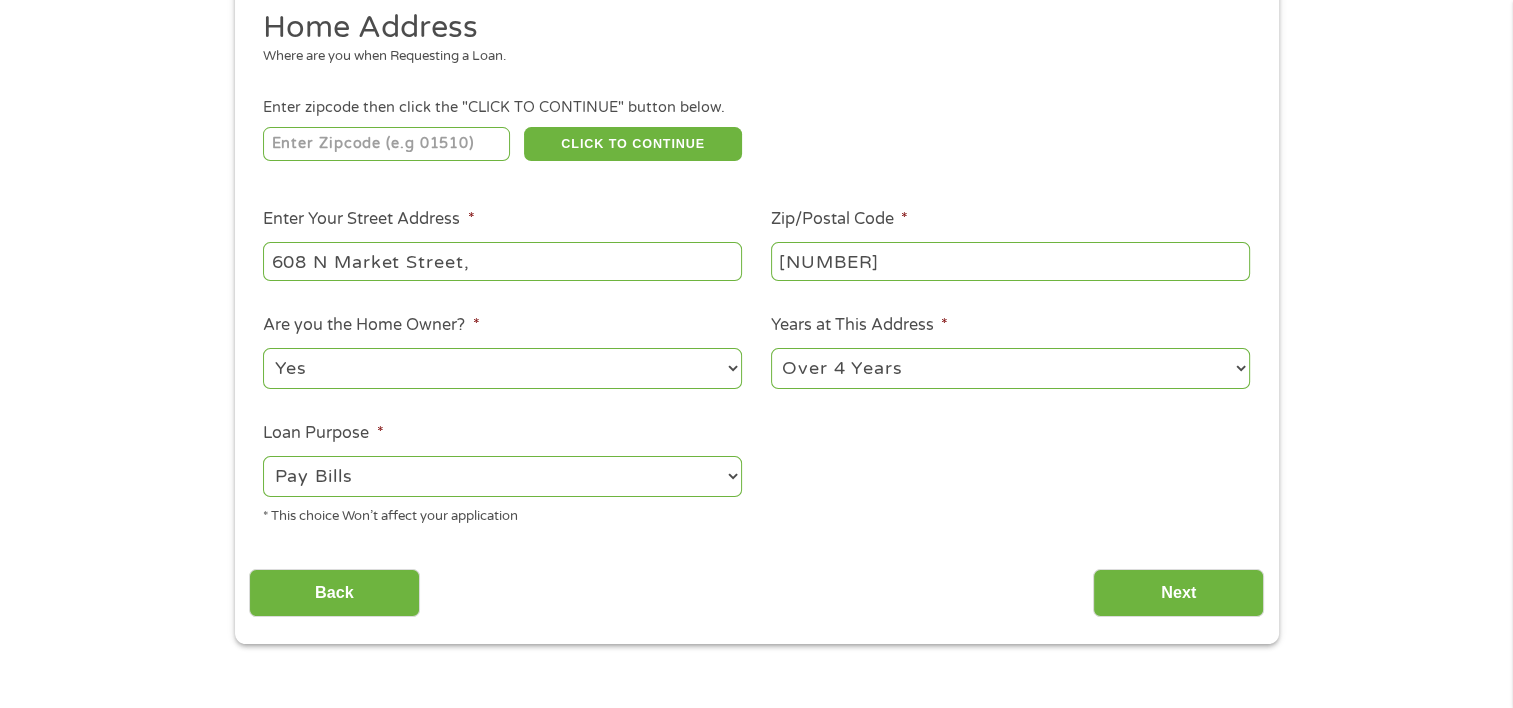 scroll, scrollTop: 300, scrollLeft: 0, axis: vertical 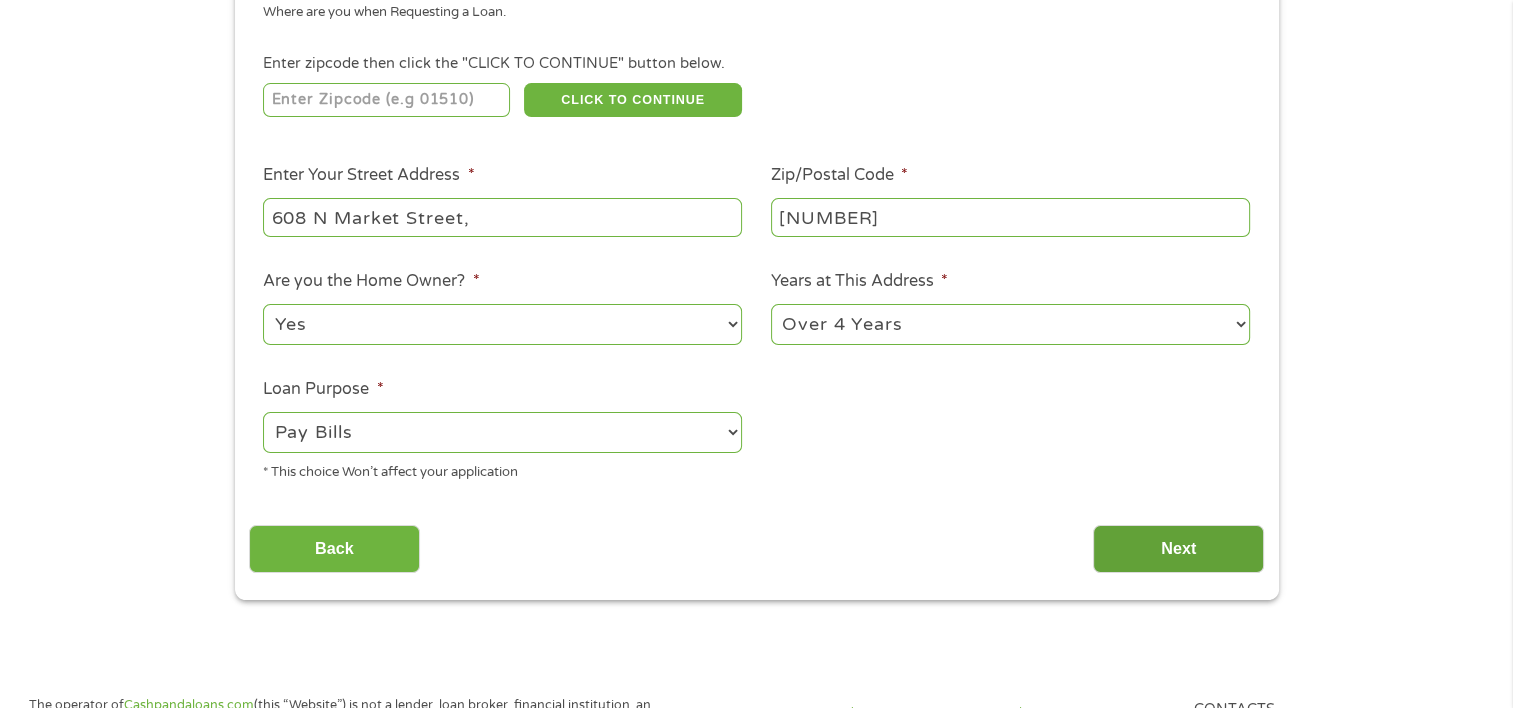 click on "Next" at bounding box center (1178, 549) 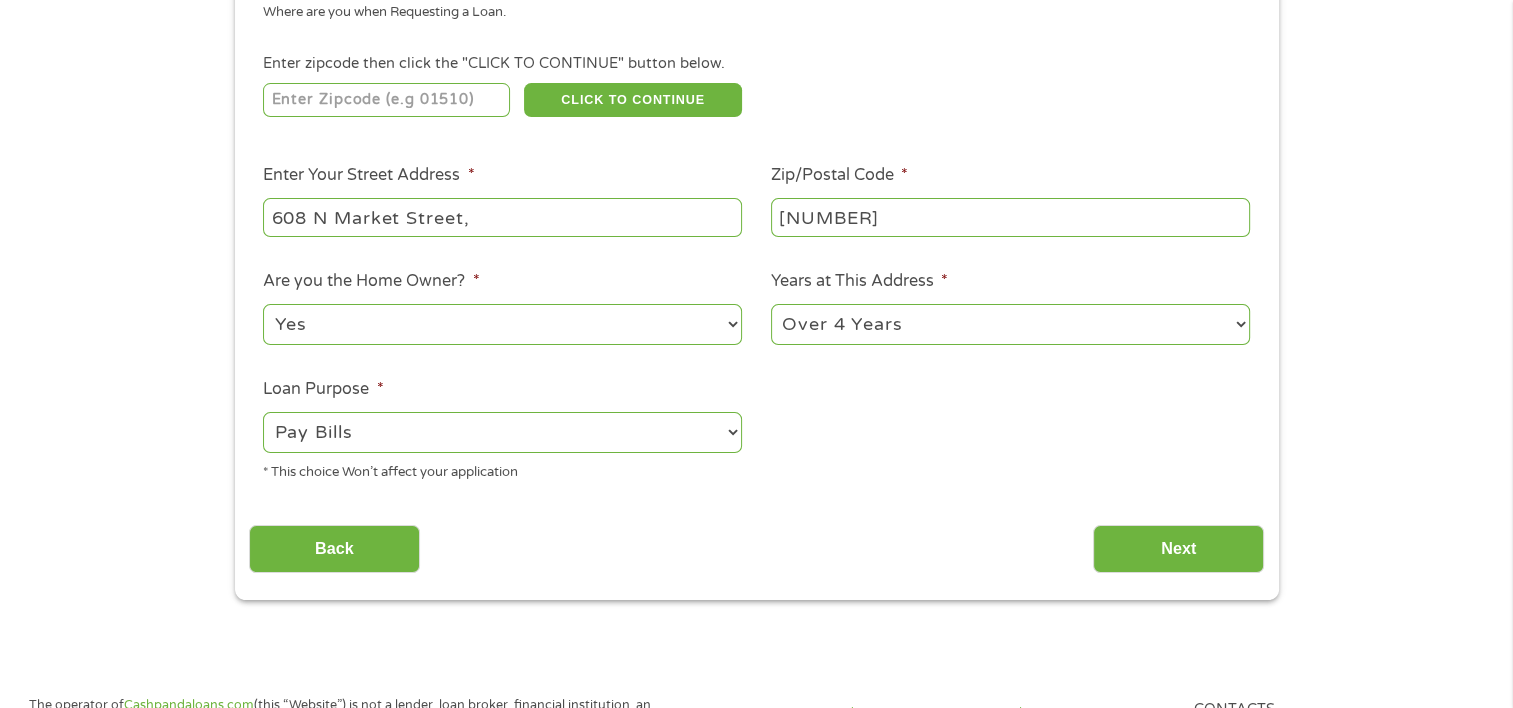 scroll, scrollTop: 8, scrollLeft: 8, axis: both 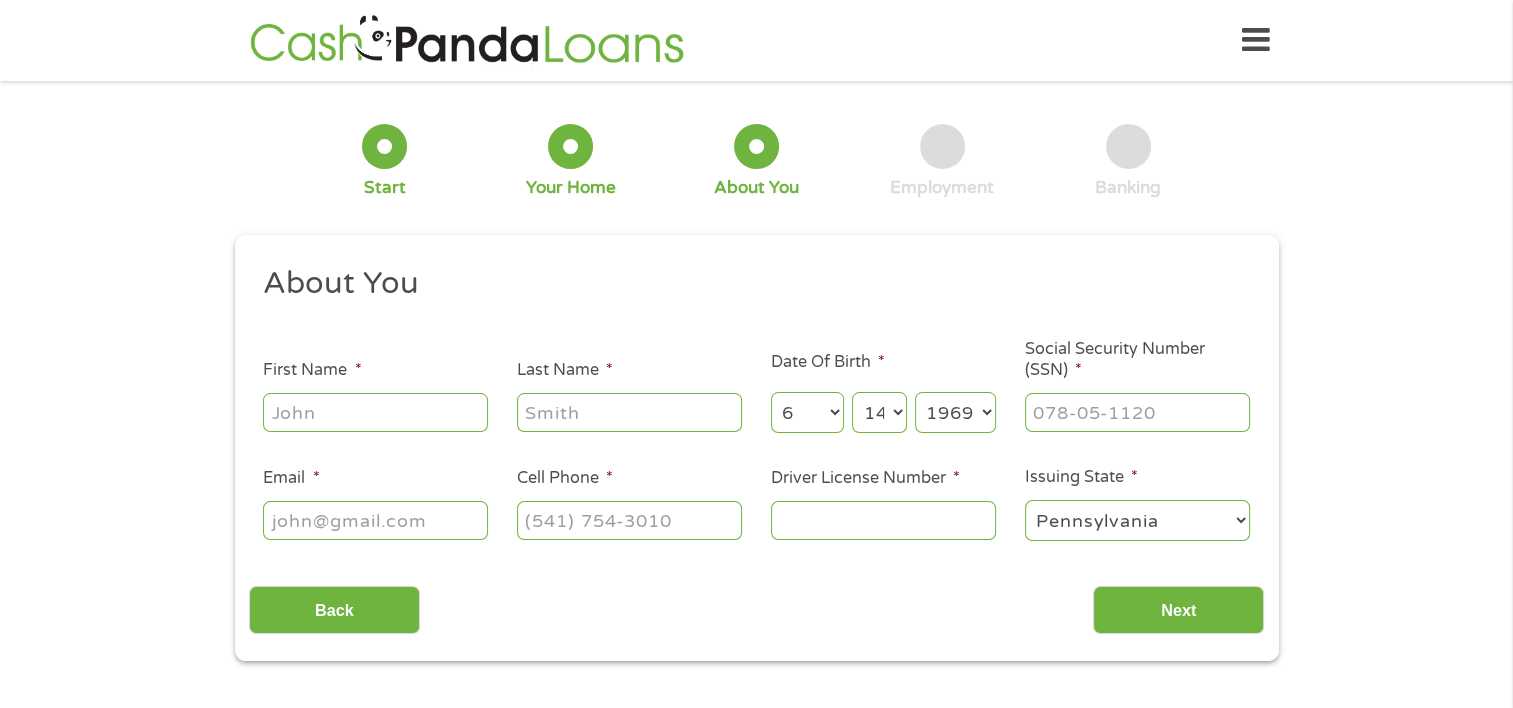 click on "First Name *" at bounding box center (375, 412) 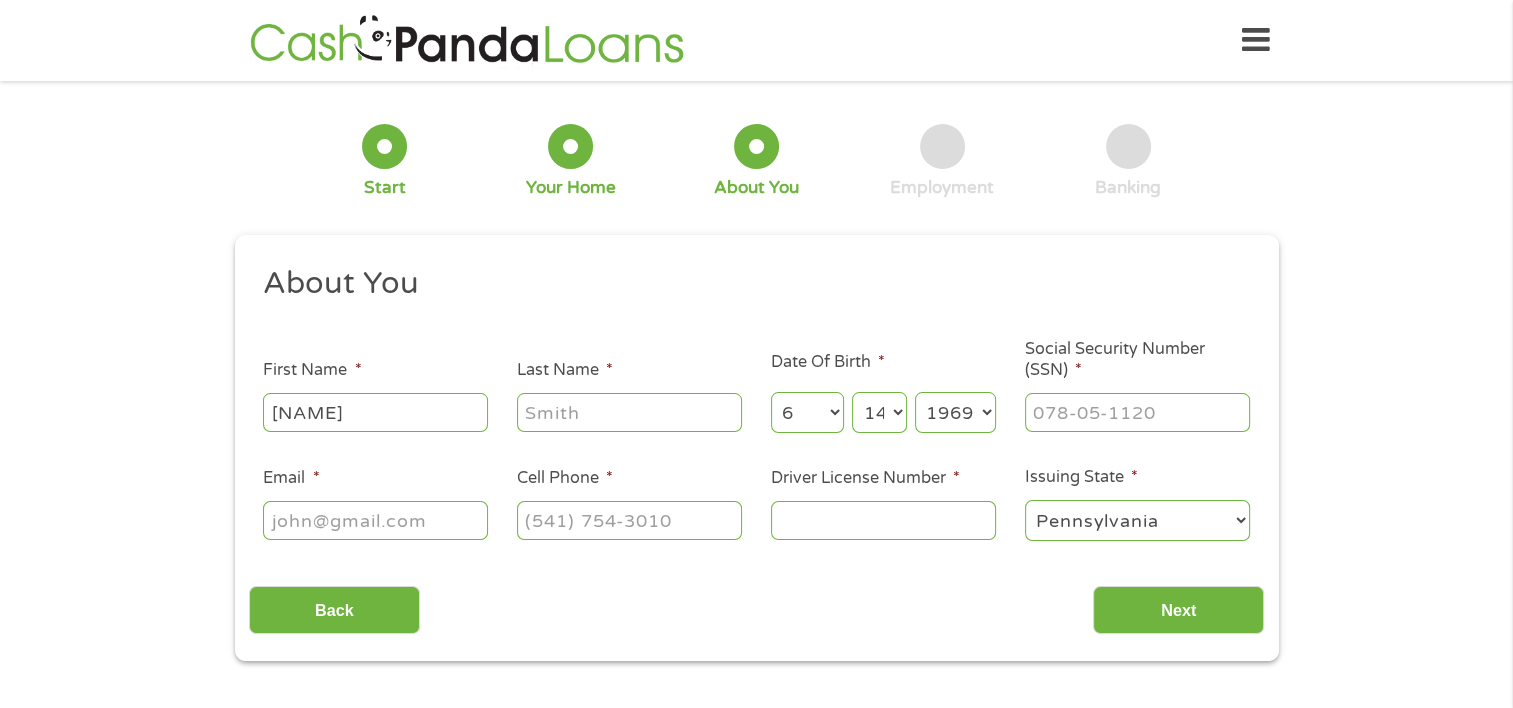 type on "Cokosky" 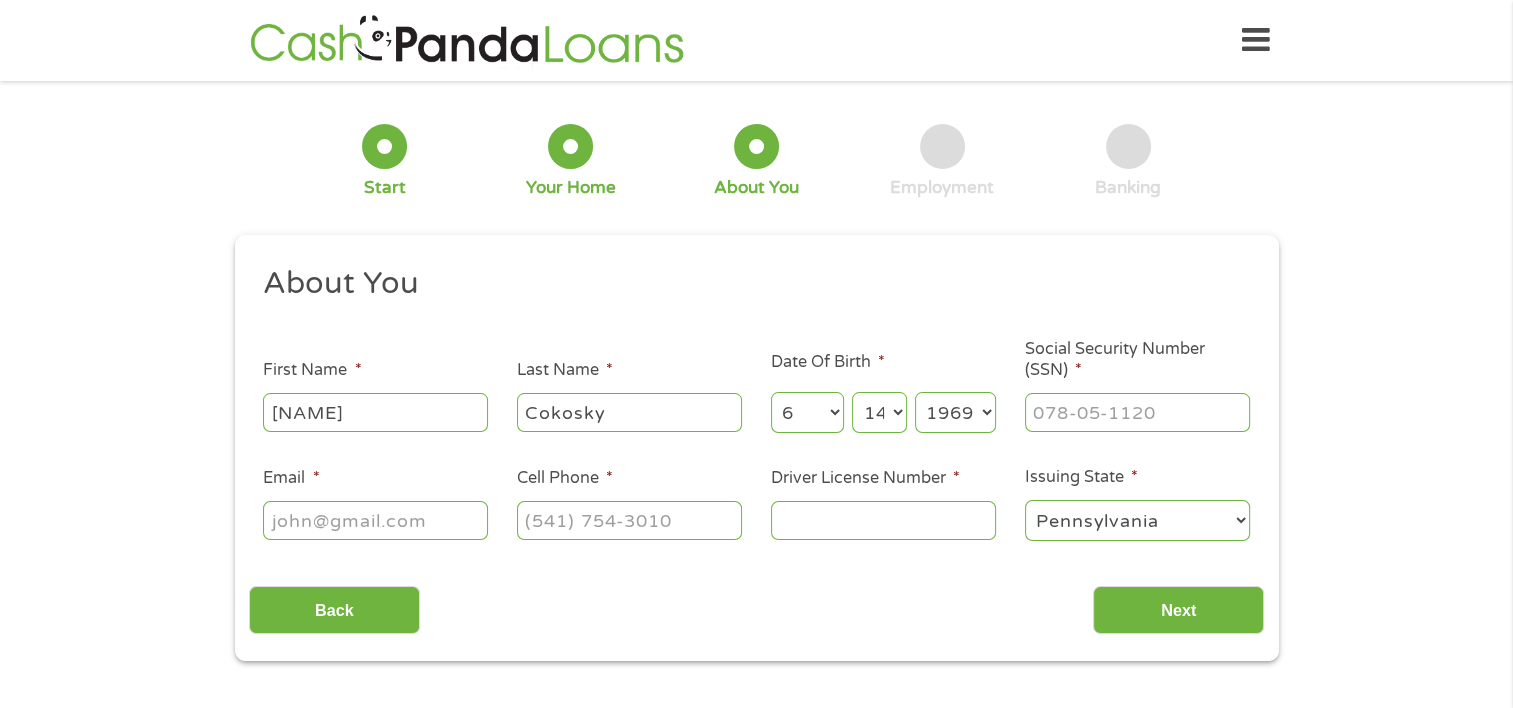 type on "scokosky@[EXAMPLE.COM]" 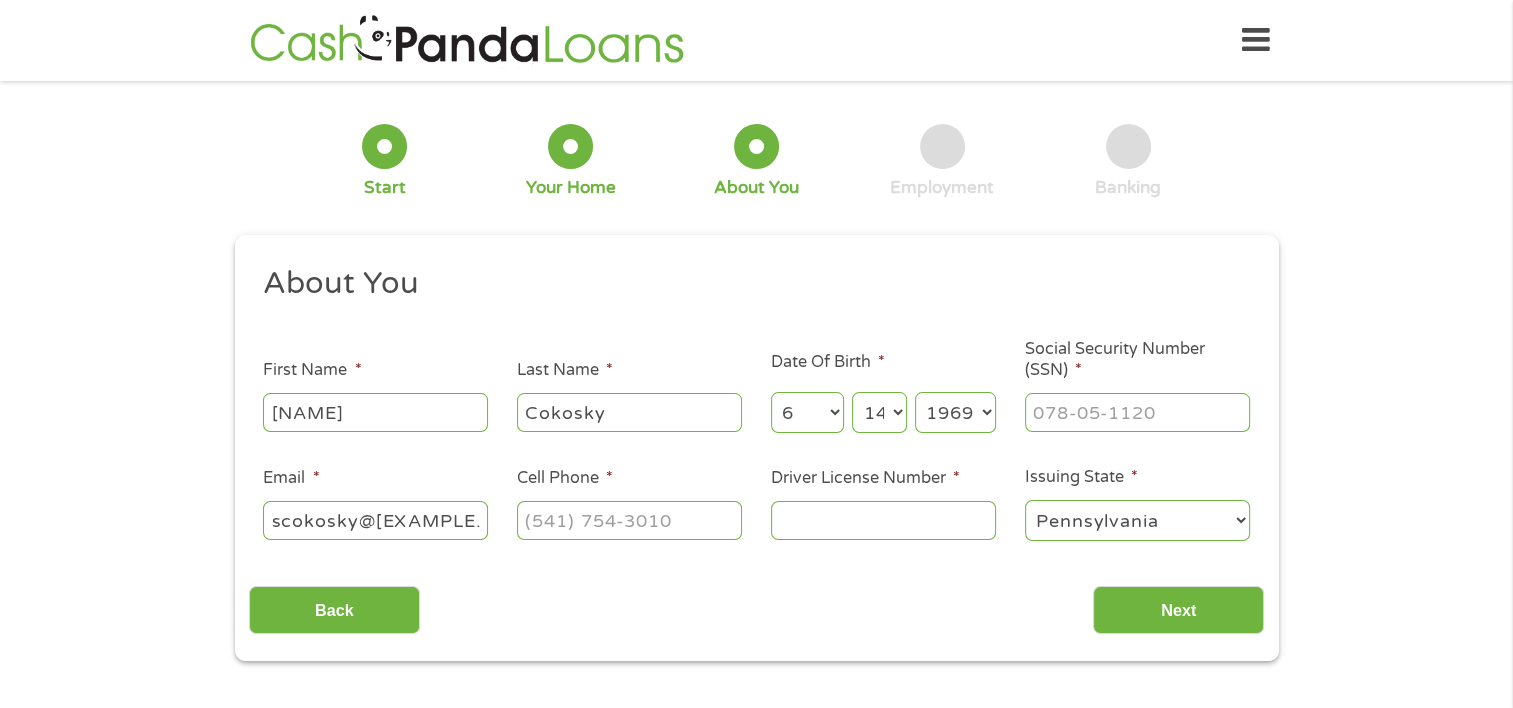 type on "[NUMBER]" 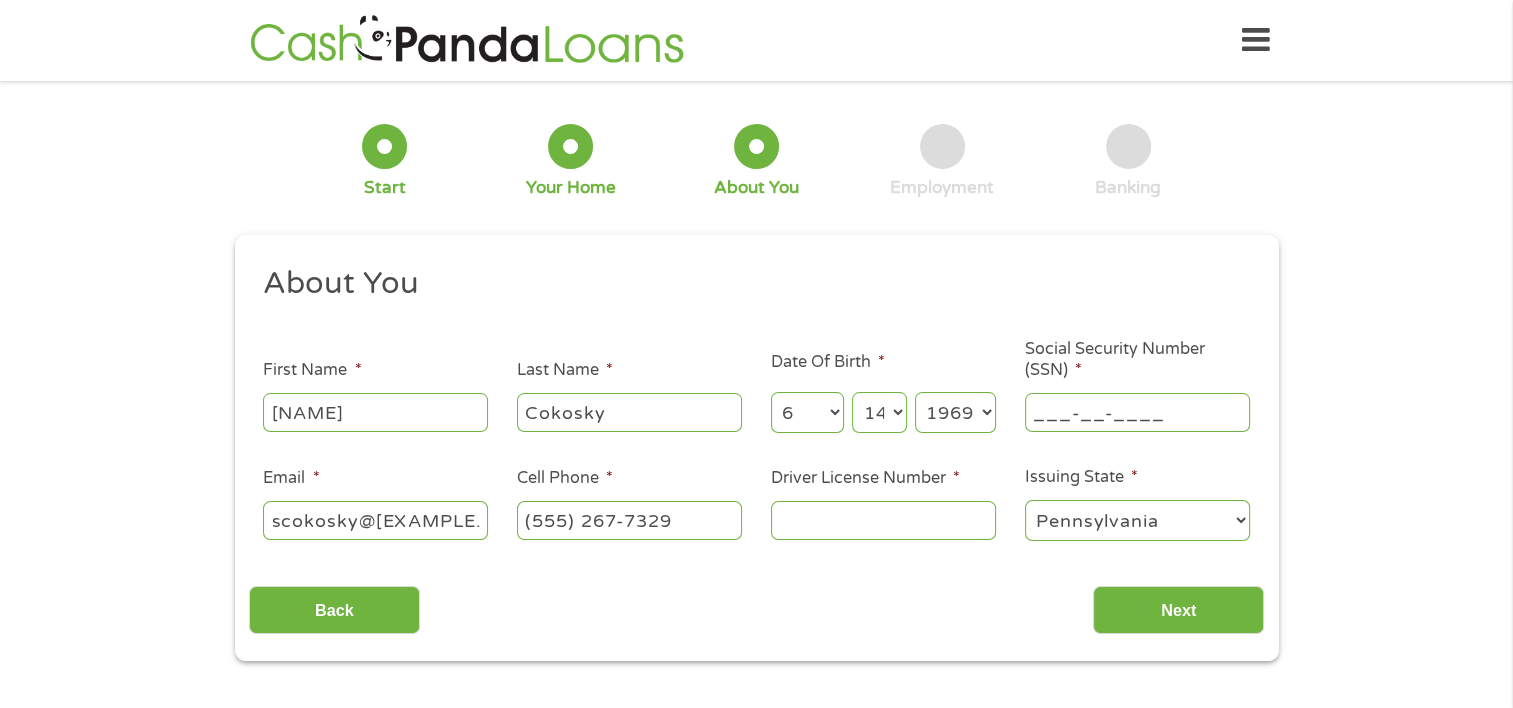 click on "___-__-____" at bounding box center (1137, 412) 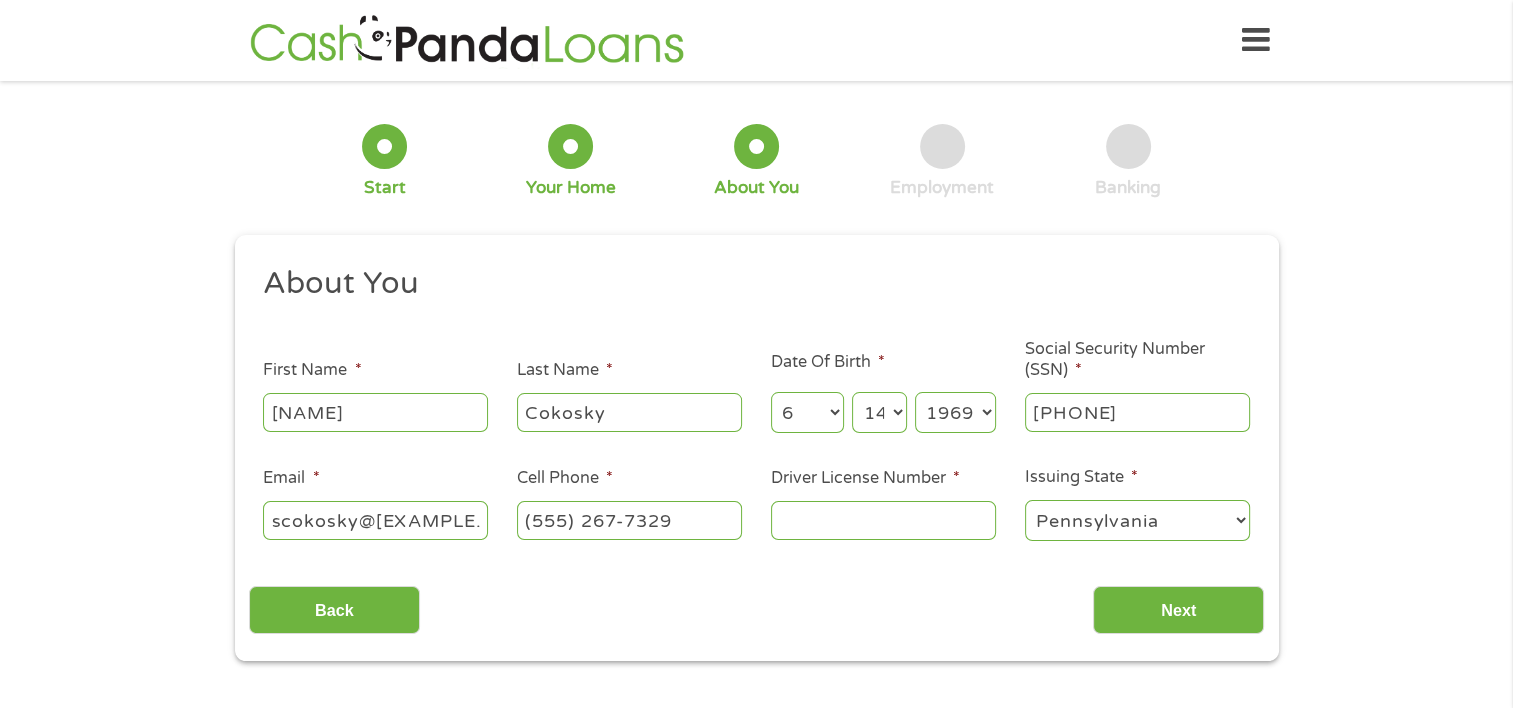 drag, startPoint x: 1175, startPoint y: 411, endPoint x: 1055, endPoint y: 432, distance: 121.82365 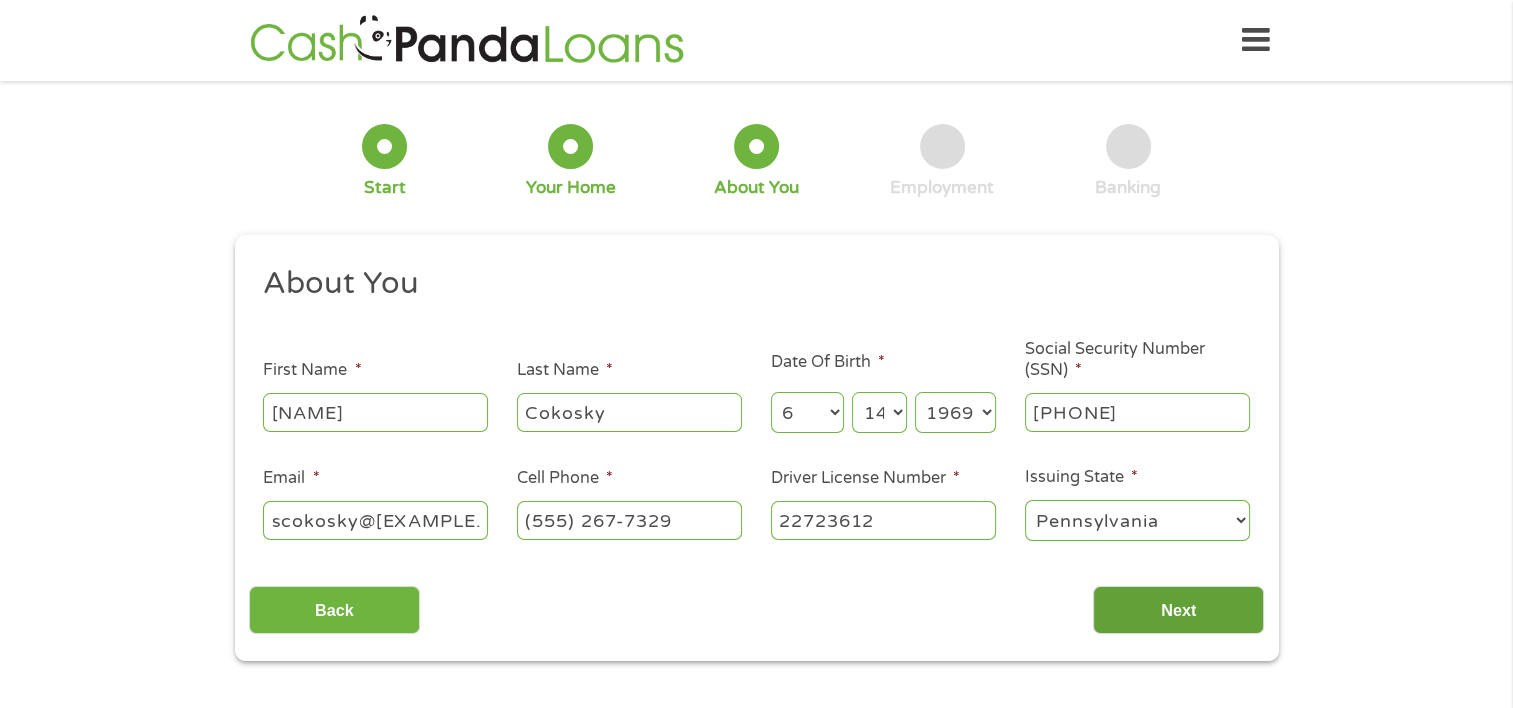 type on "22723612" 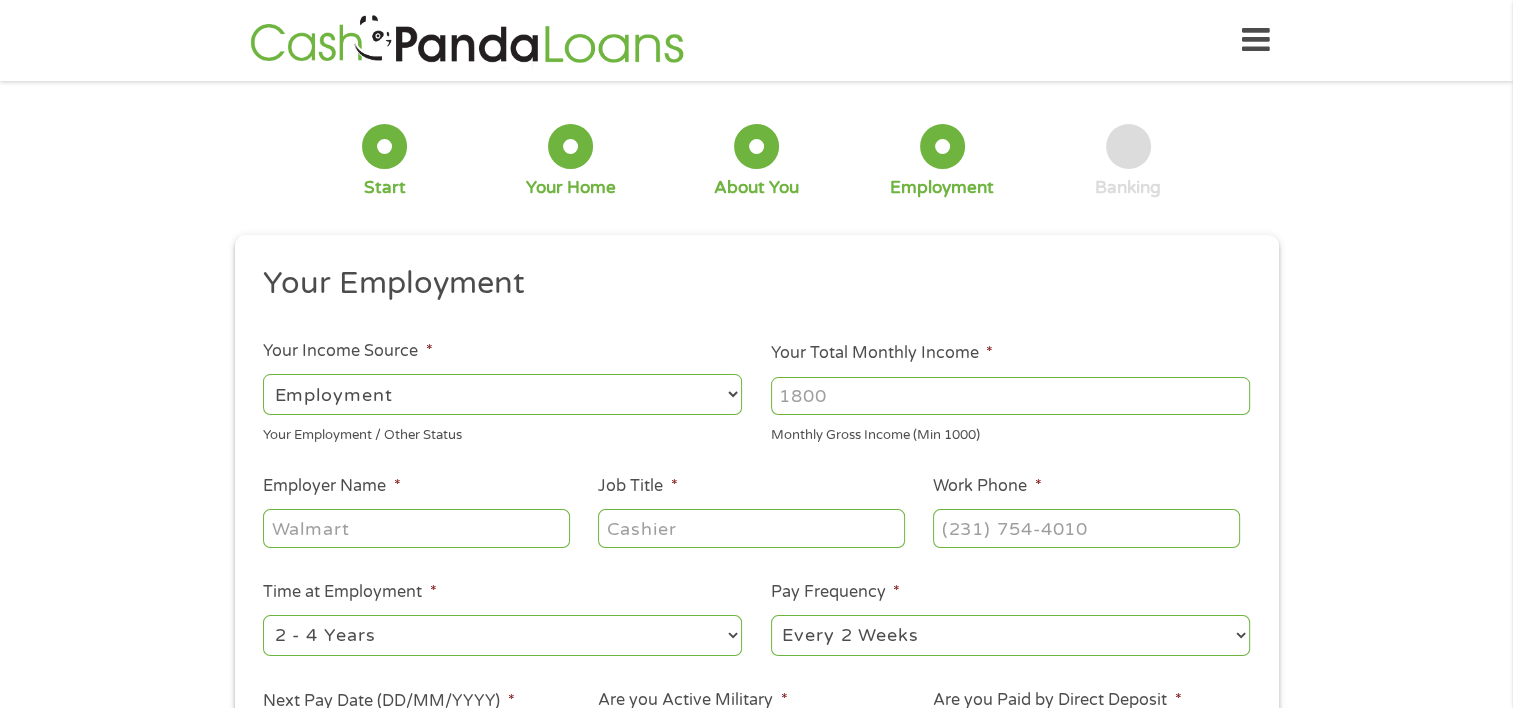 scroll, scrollTop: 8, scrollLeft: 8, axis: both 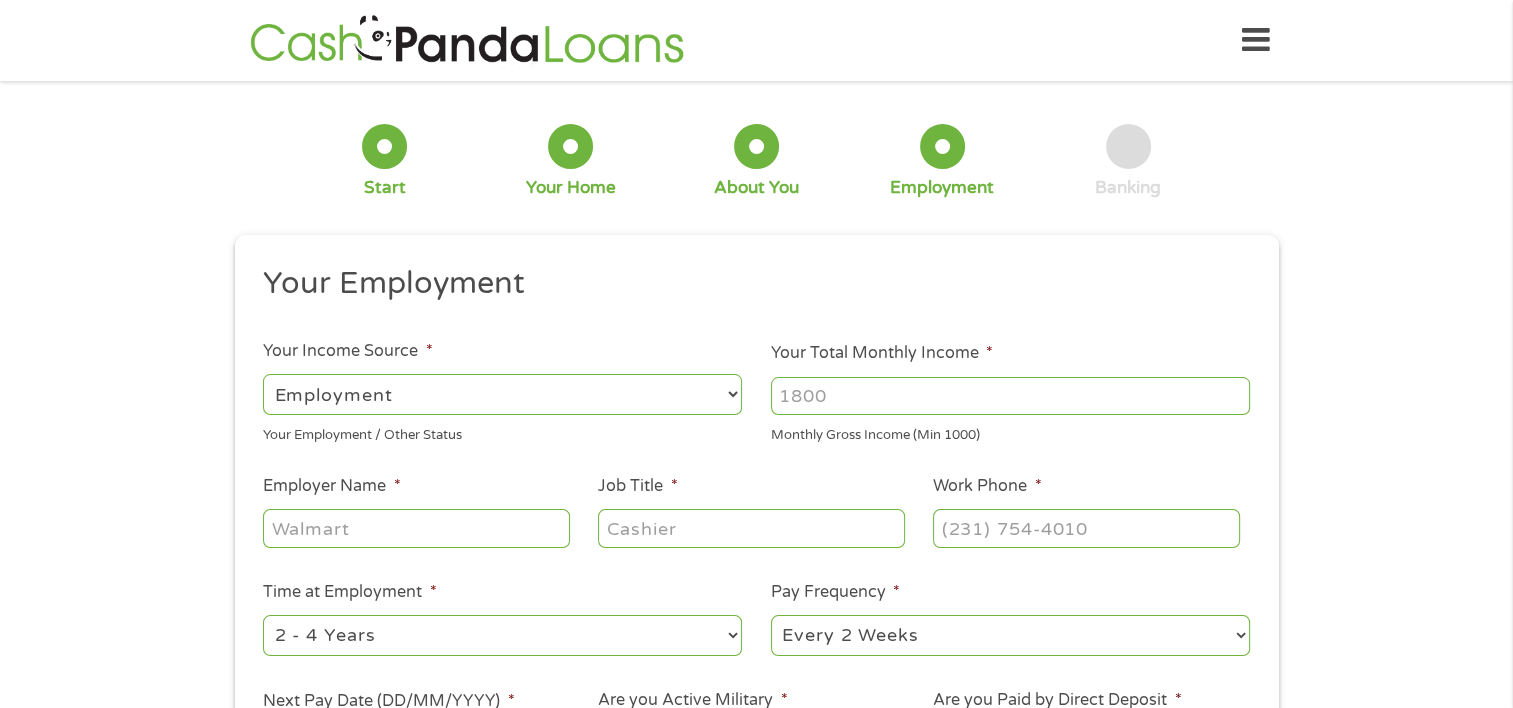 click on "--- Choose one --- Employment Self Employed Benefits" at bounding box center (502, 394) 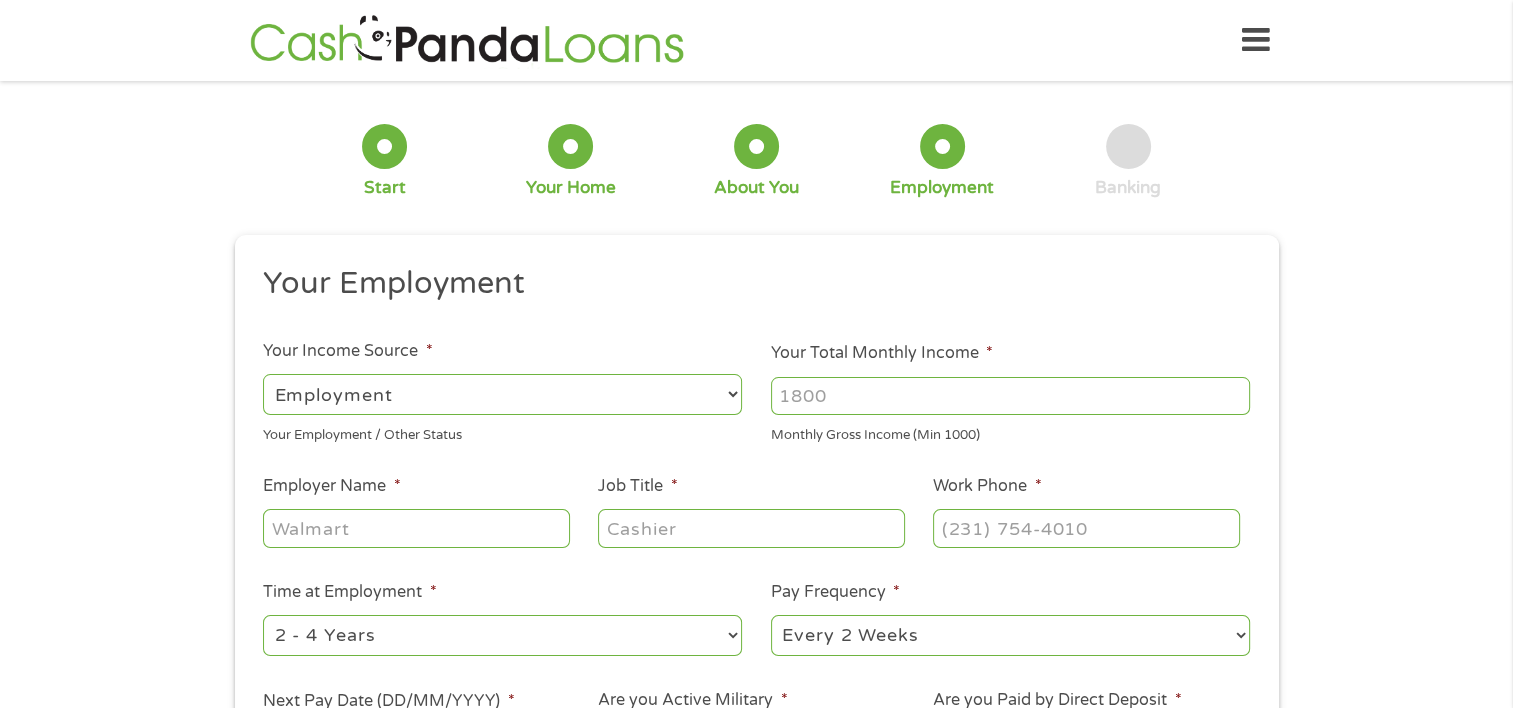 select on "benefits" 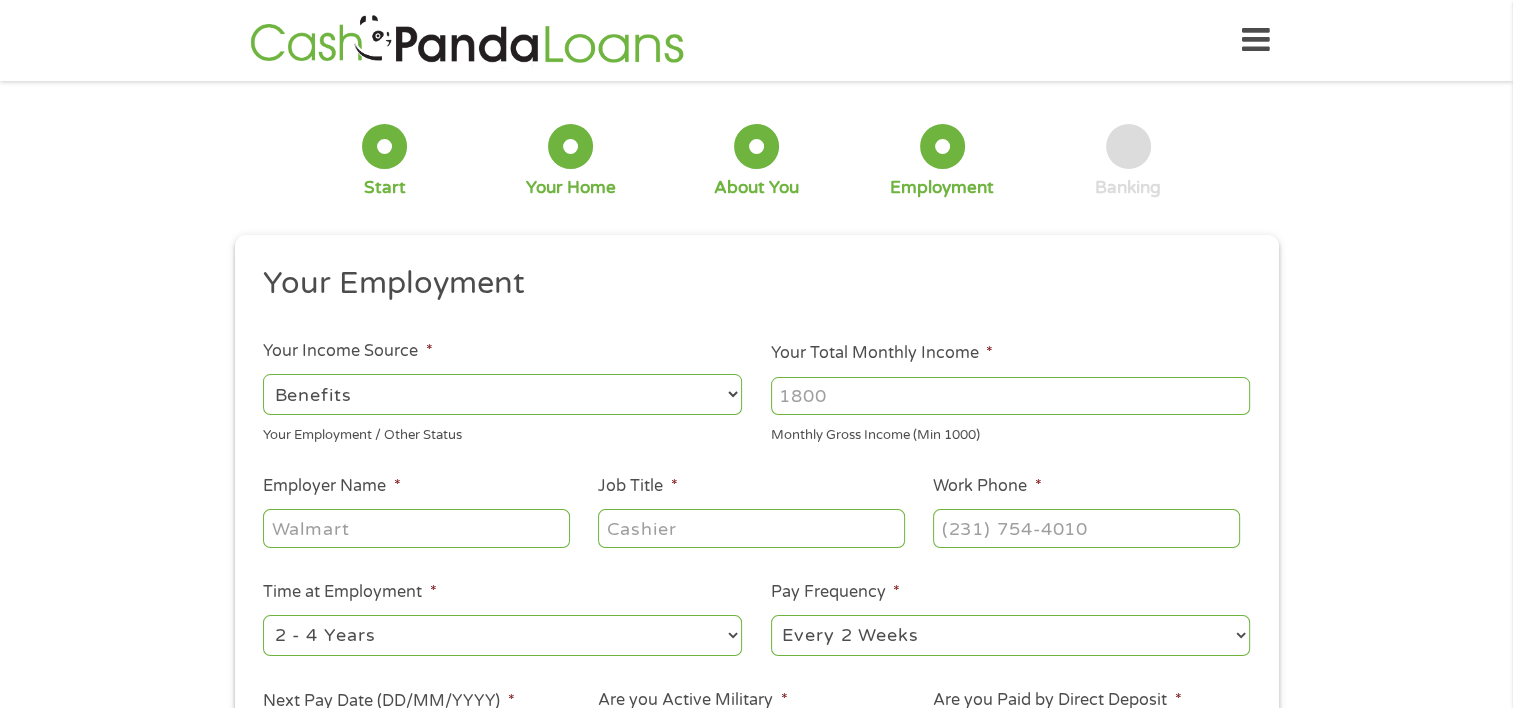 click on "--- Choose one --- Employment Self Employed Benefits" at bounding box center (502, 394) 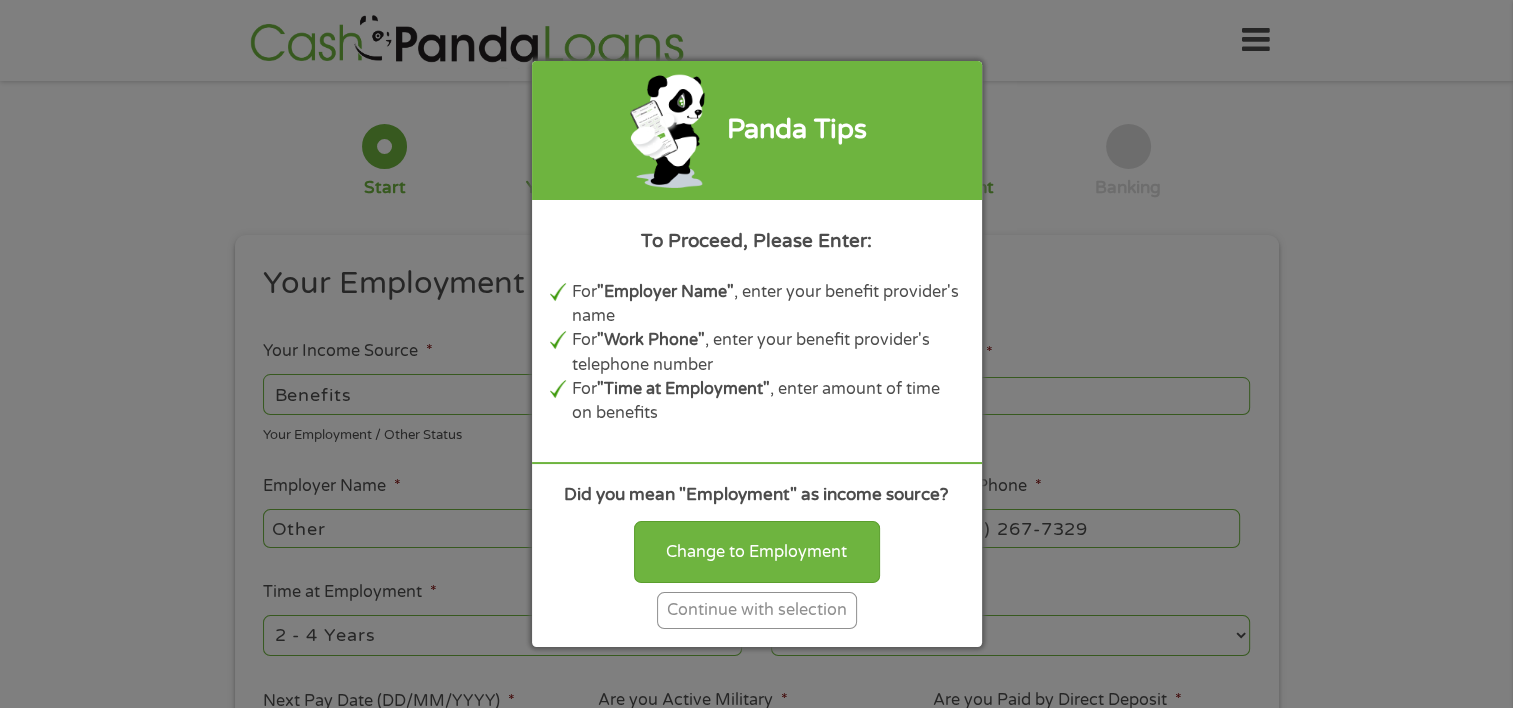 click on "Panda Tips To Proceed, Please Enter: For  "Employer Name" , enter your benefit provider's name For  "Work Phone" , enter your benefit provider's telephone number For  "Time at Employment" , enter amount of time on benefits Did you mean "Employment" as income source? Change to Employment Continue with selection" at bounding box center (756, 354) 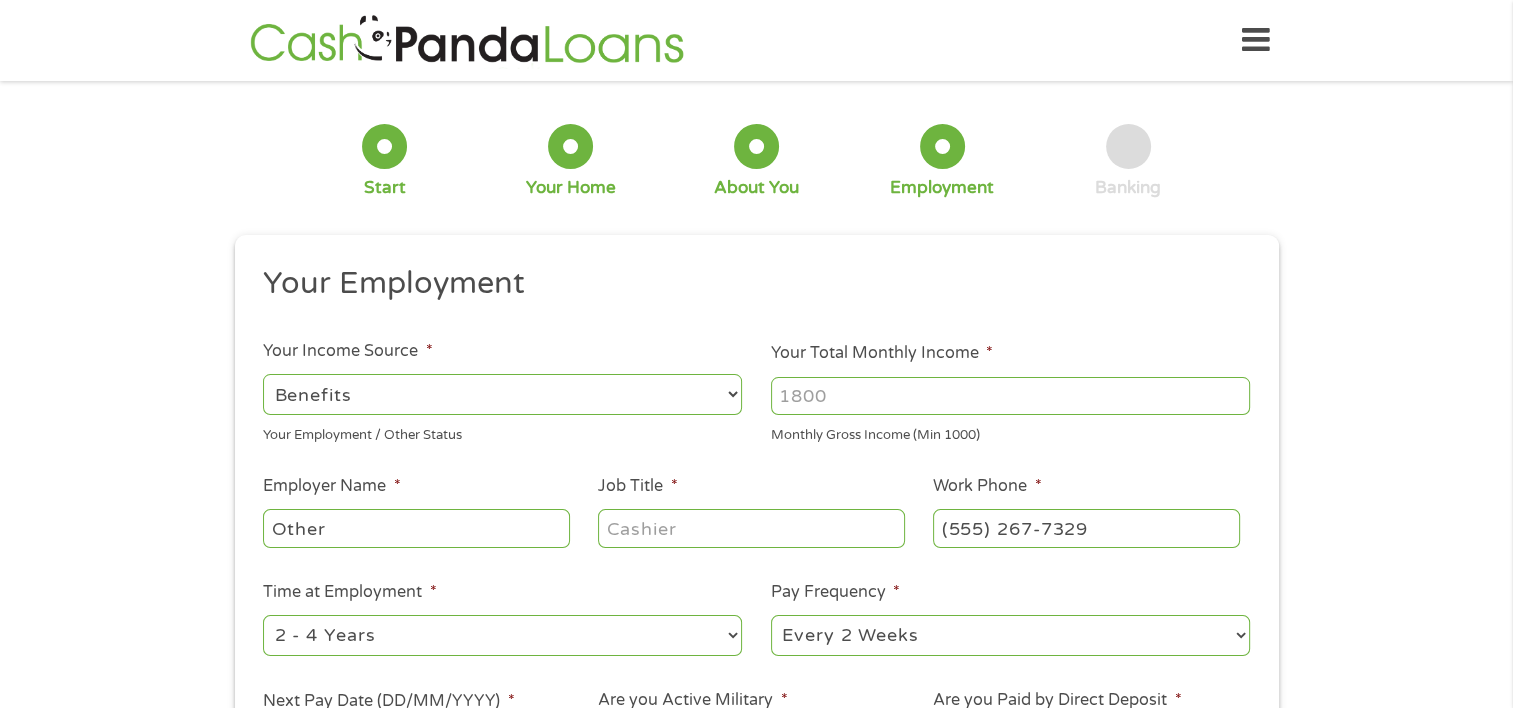 drag, startPoint x: 840, startPoint y: 398, endPoint x: 772, endPoint y: 401, distance: 68.06615 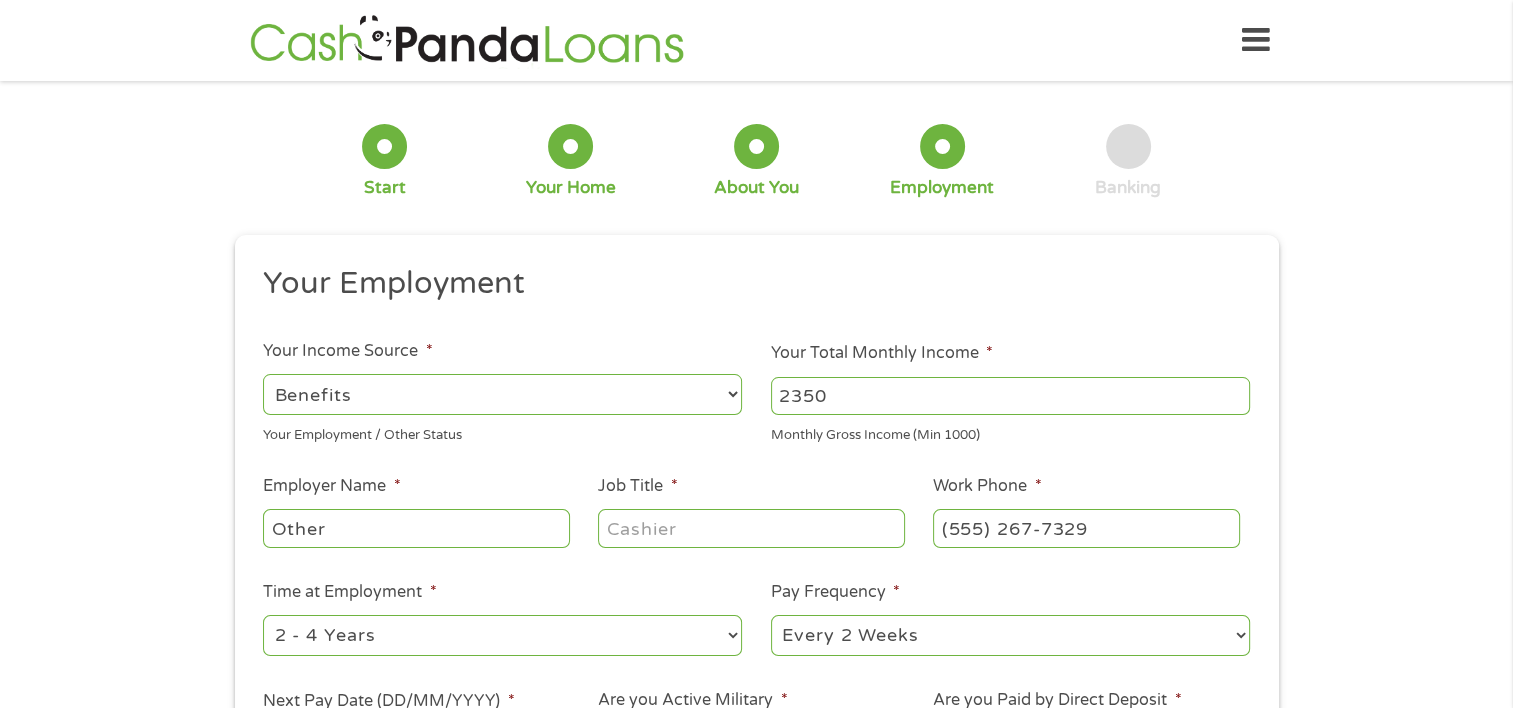 type on "2350" 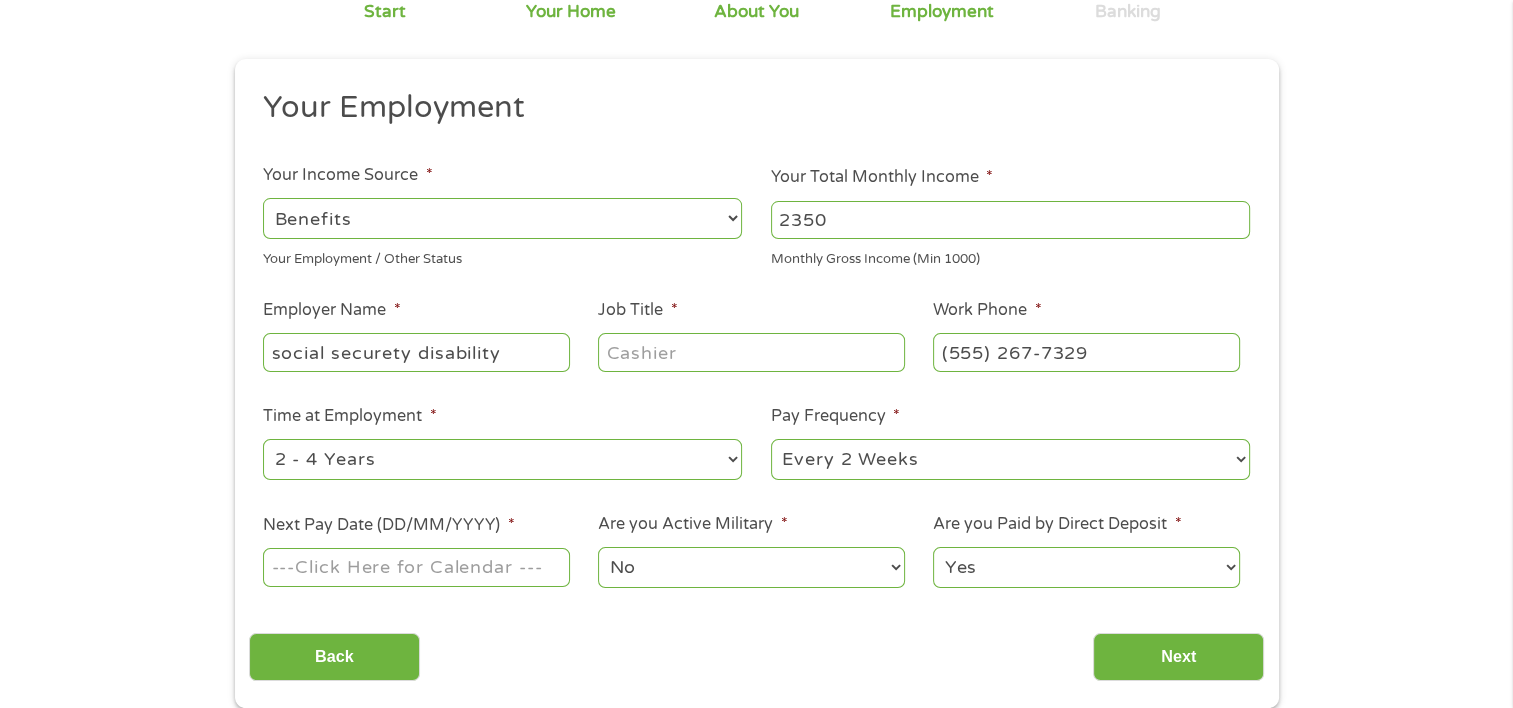 scroll, scrollTop: 200, scrollLeft: 0, axis: vertical 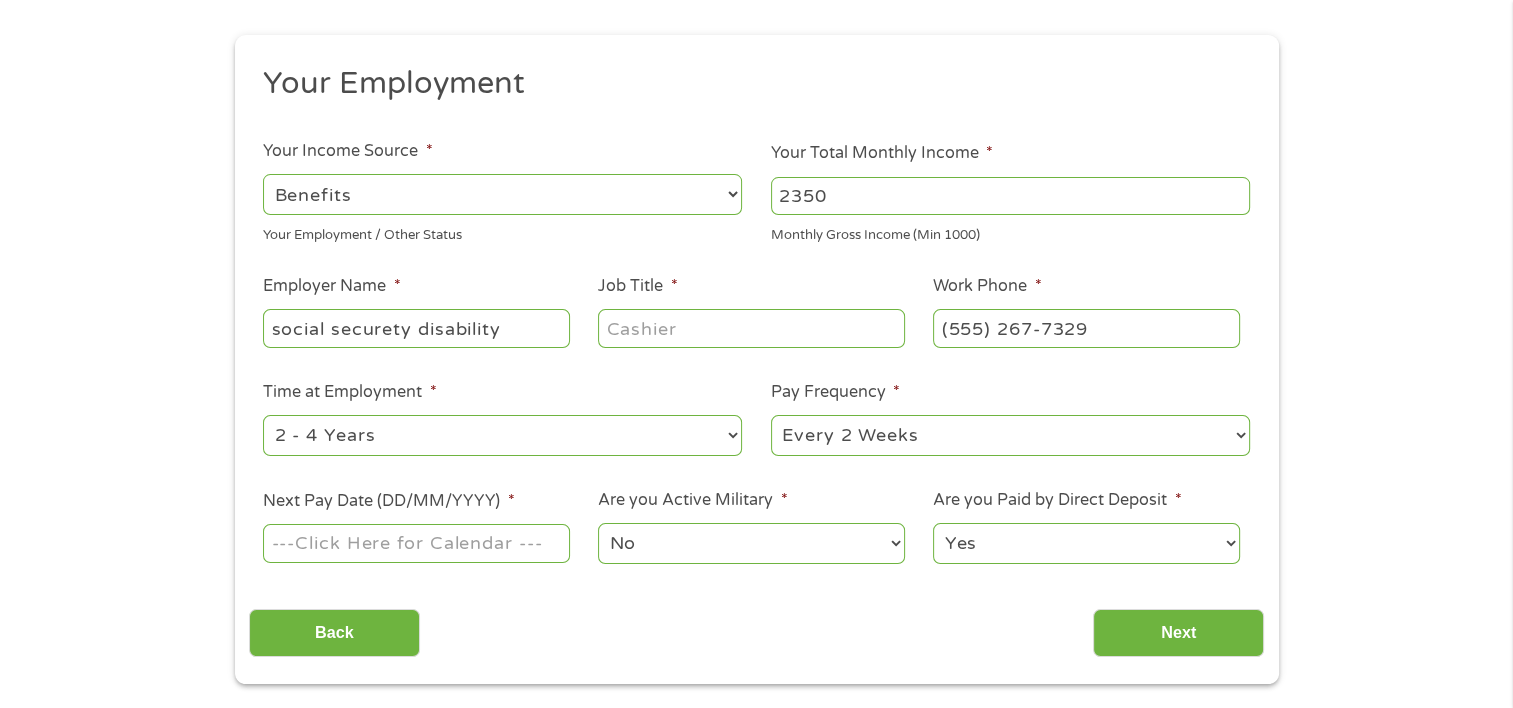 type on "social securety disability" 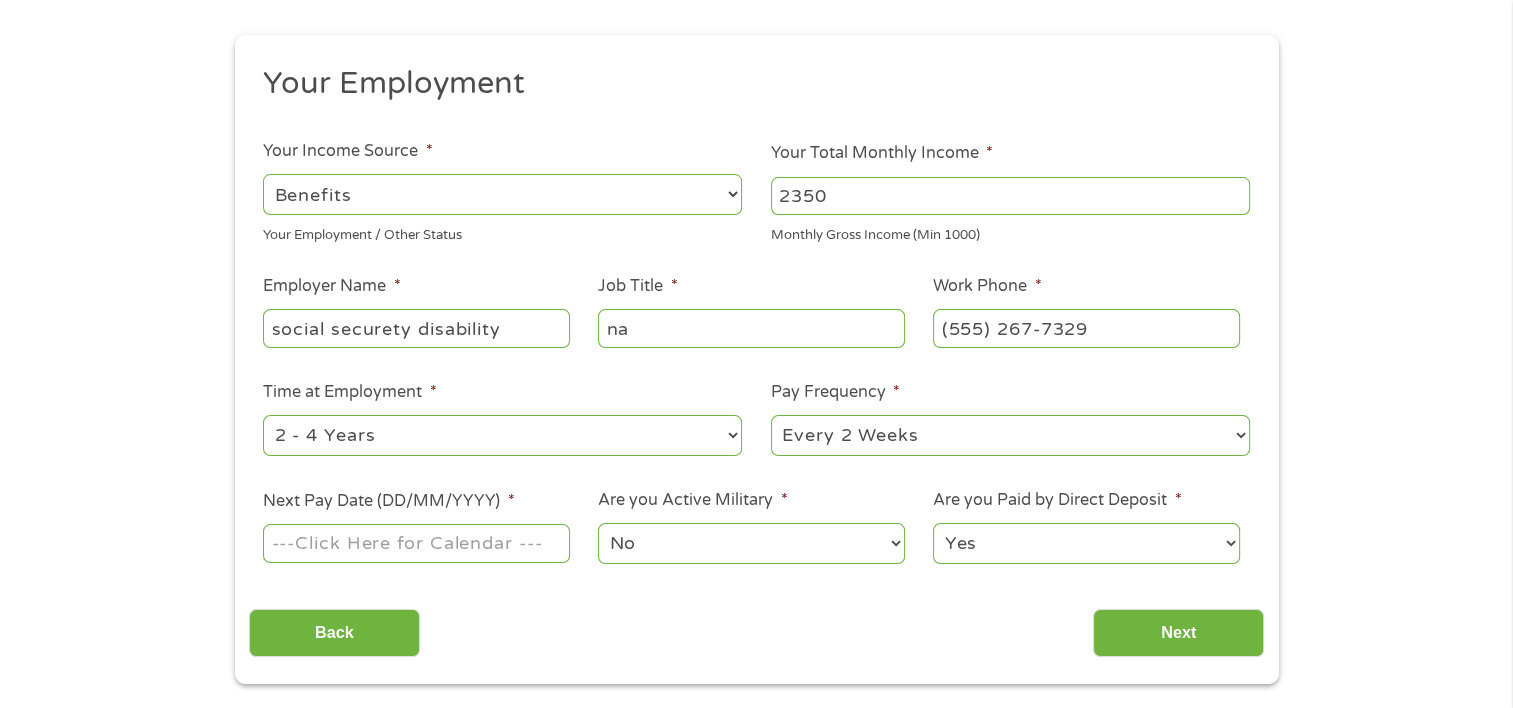 type on "na" 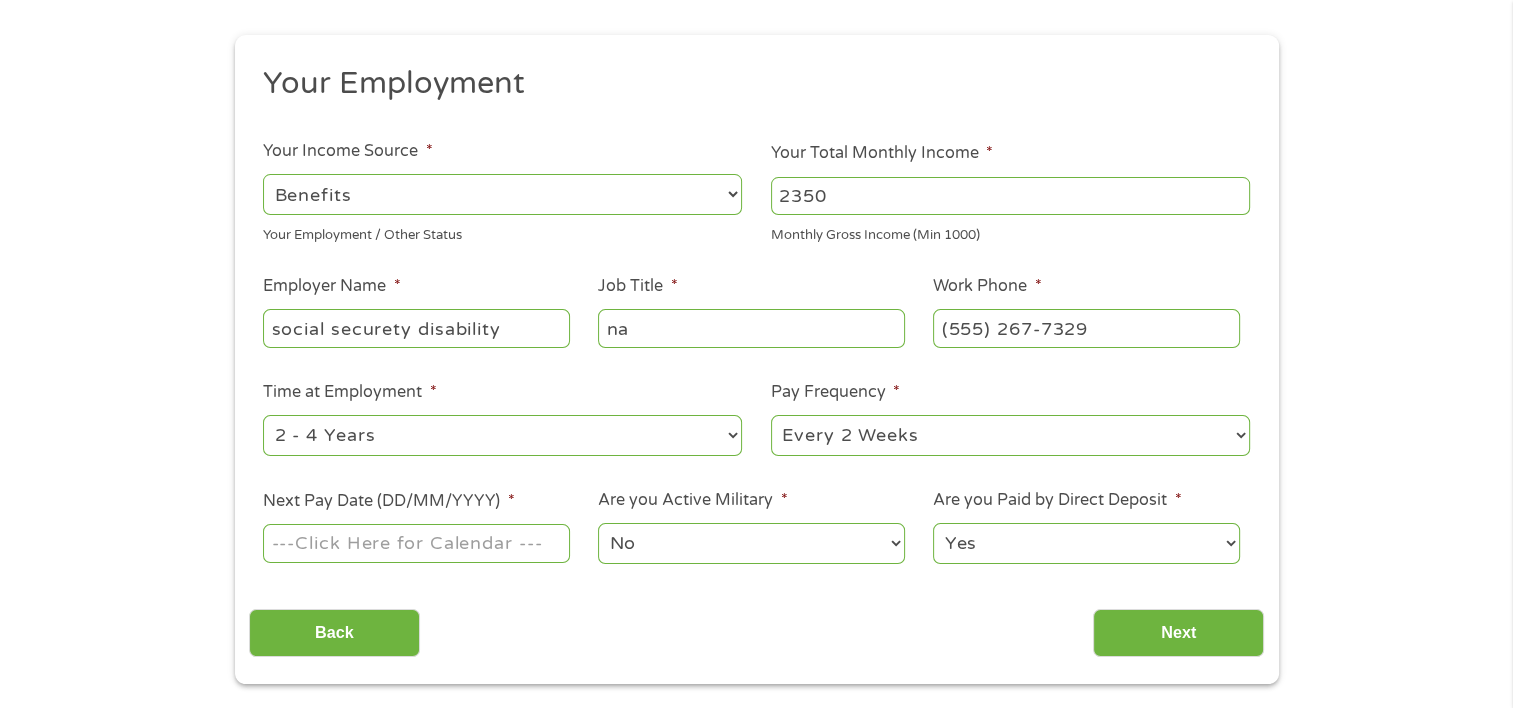 select on "60months" 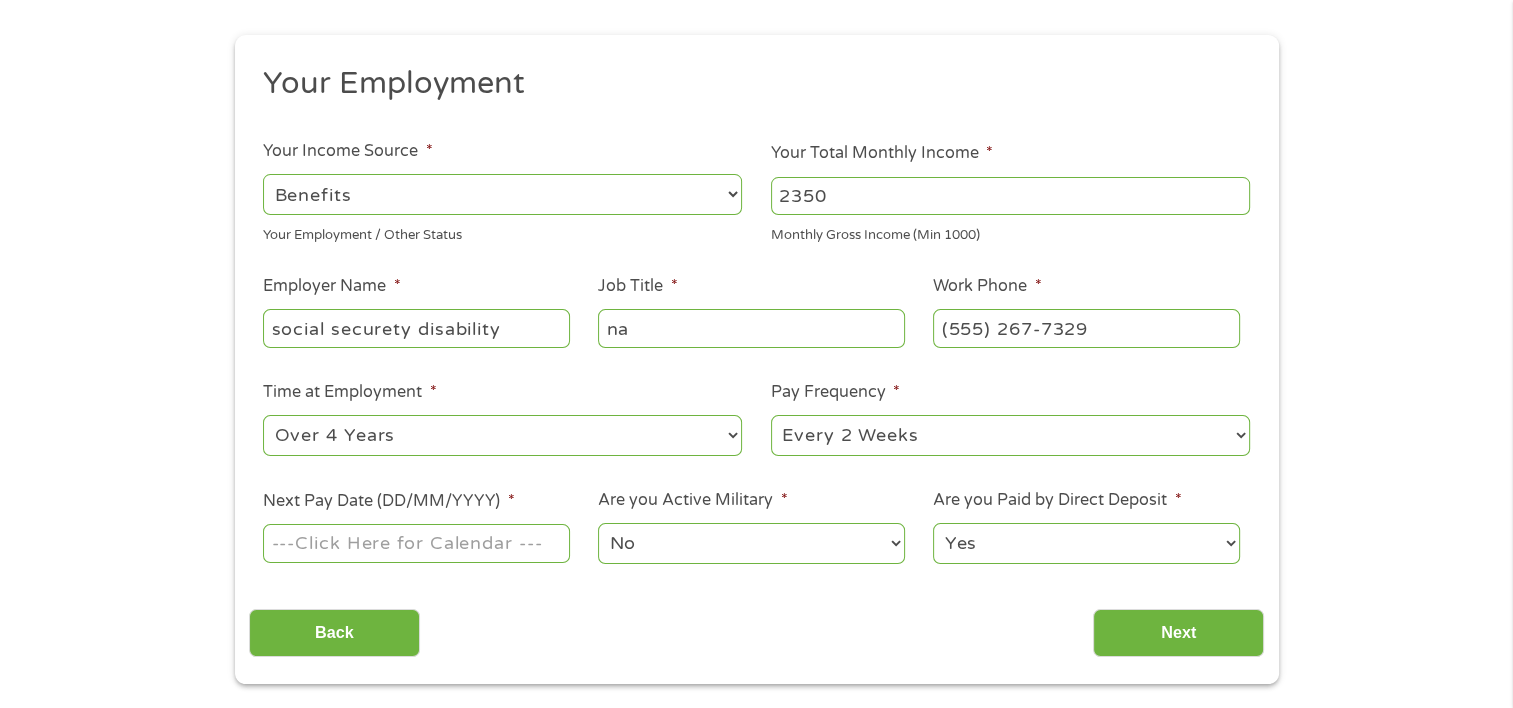 click on "--- Choose one --- 1 Year or less 1 - 2 Years 2 - 4 Years Over 4 Years" at bounding box center (502, 435) 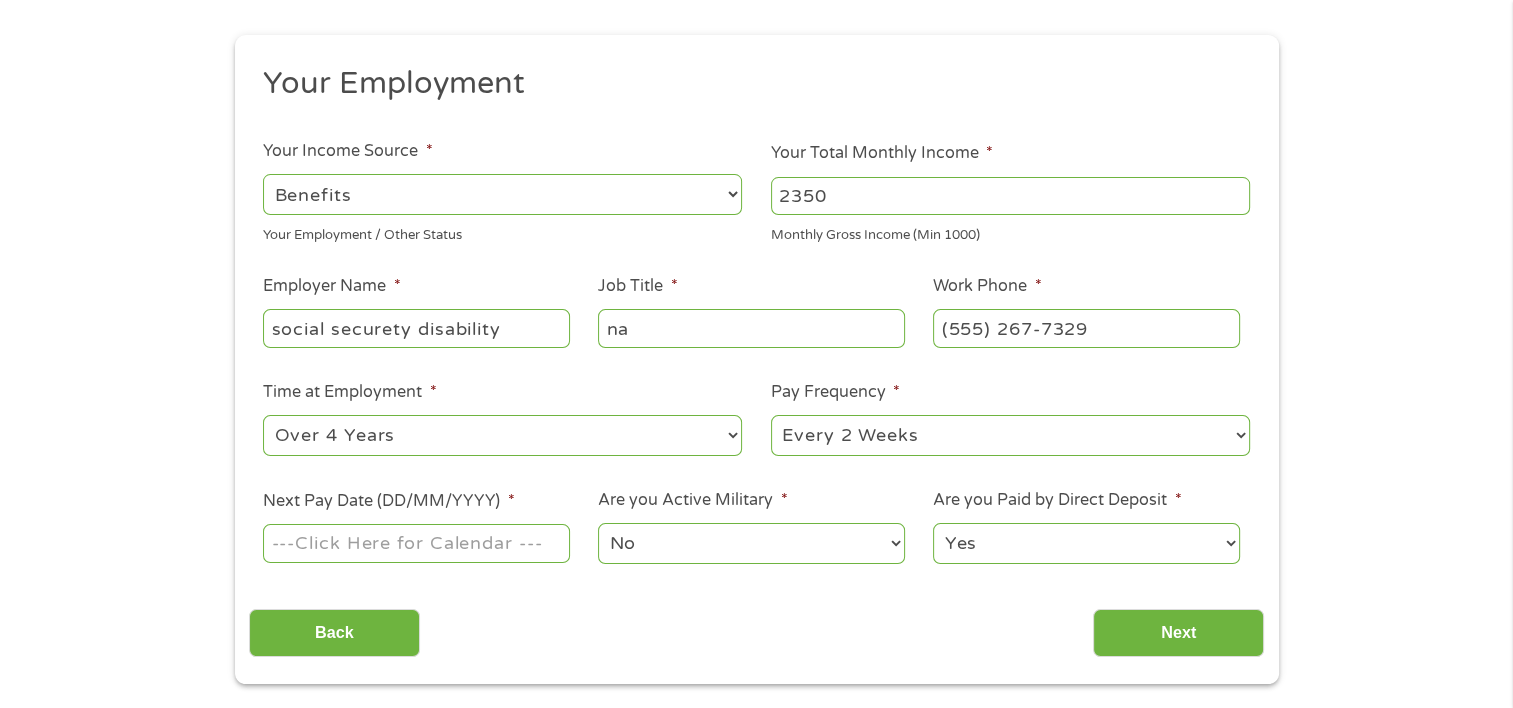 select on "monthly" 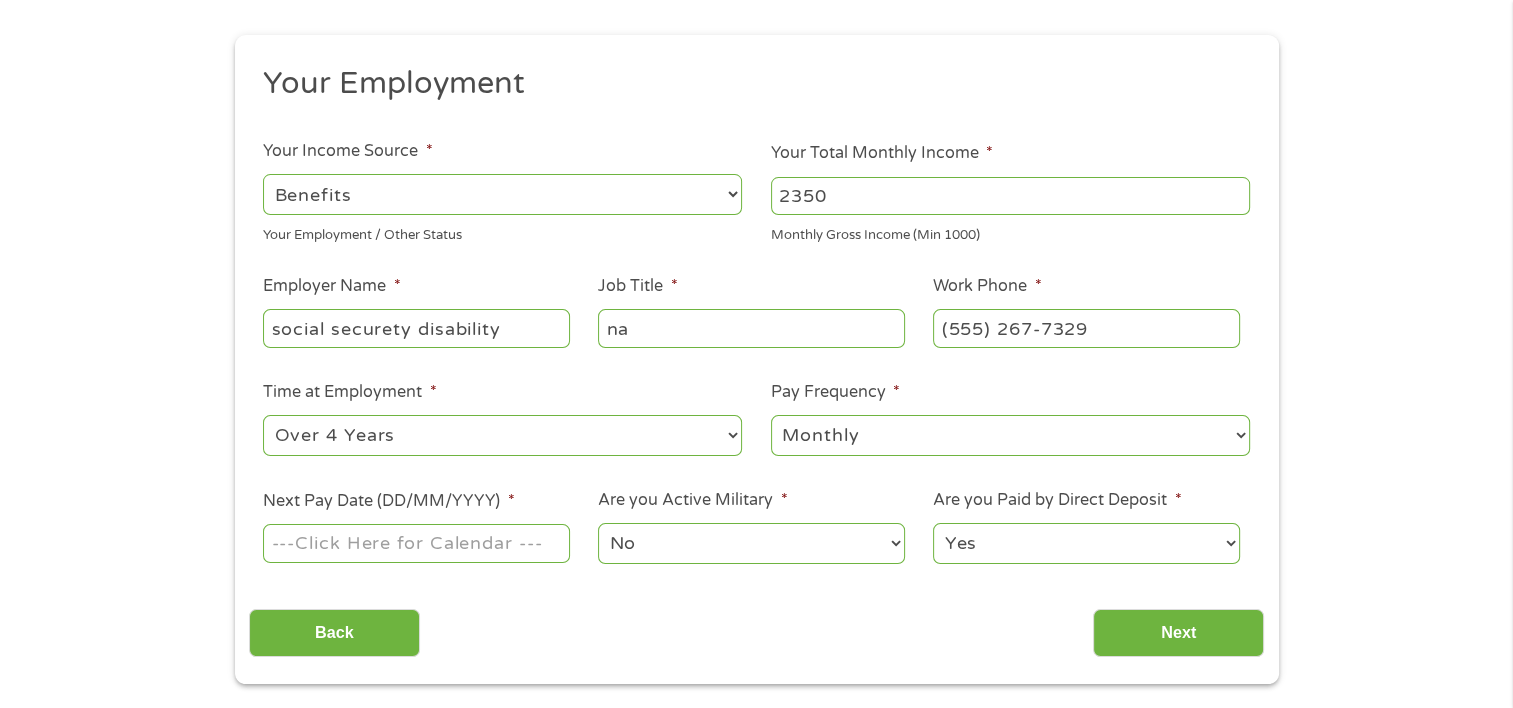 click on "--- Choose one --- Every 2 Weeks Every Week Monthly Semi-Monthly" at bounding box center [1010, 435] 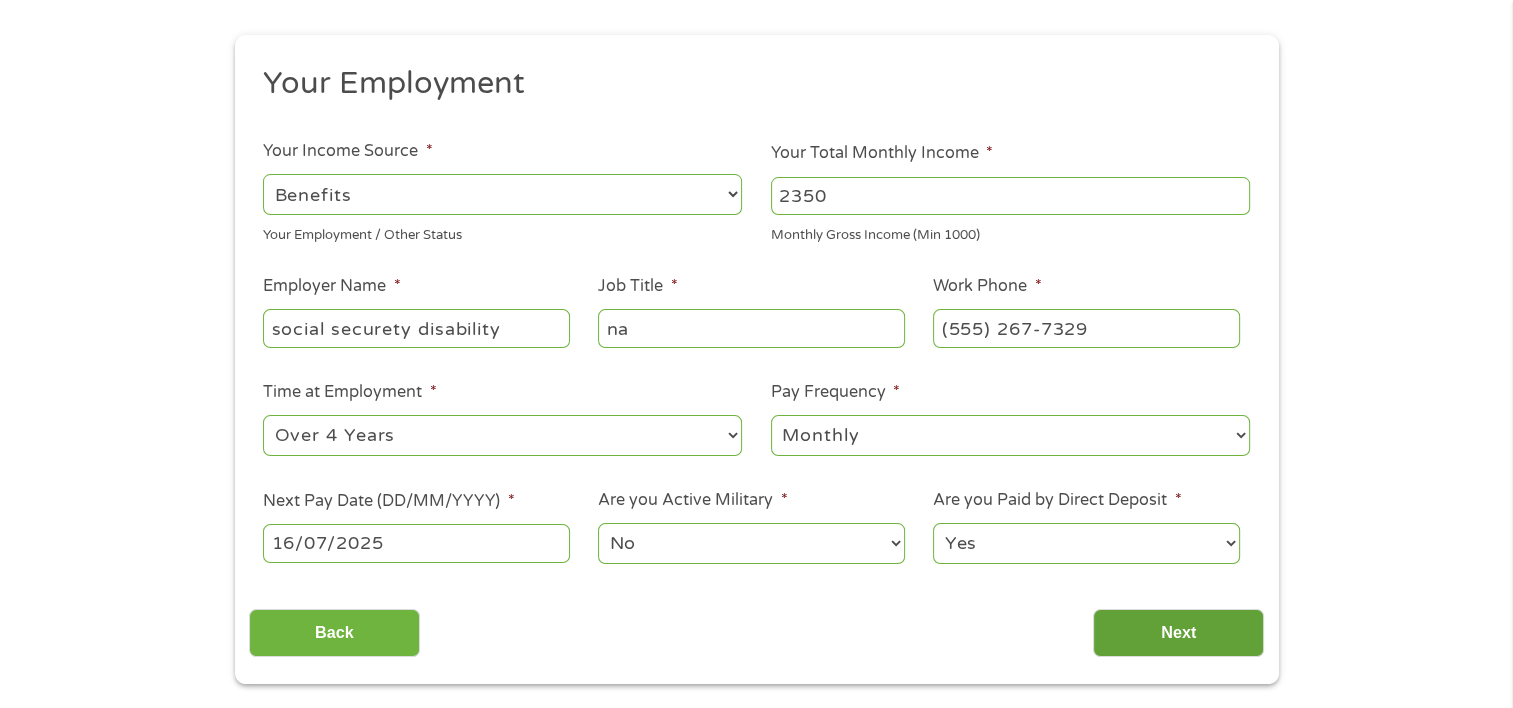 click on "Next" at bounding box center (1178, 633) 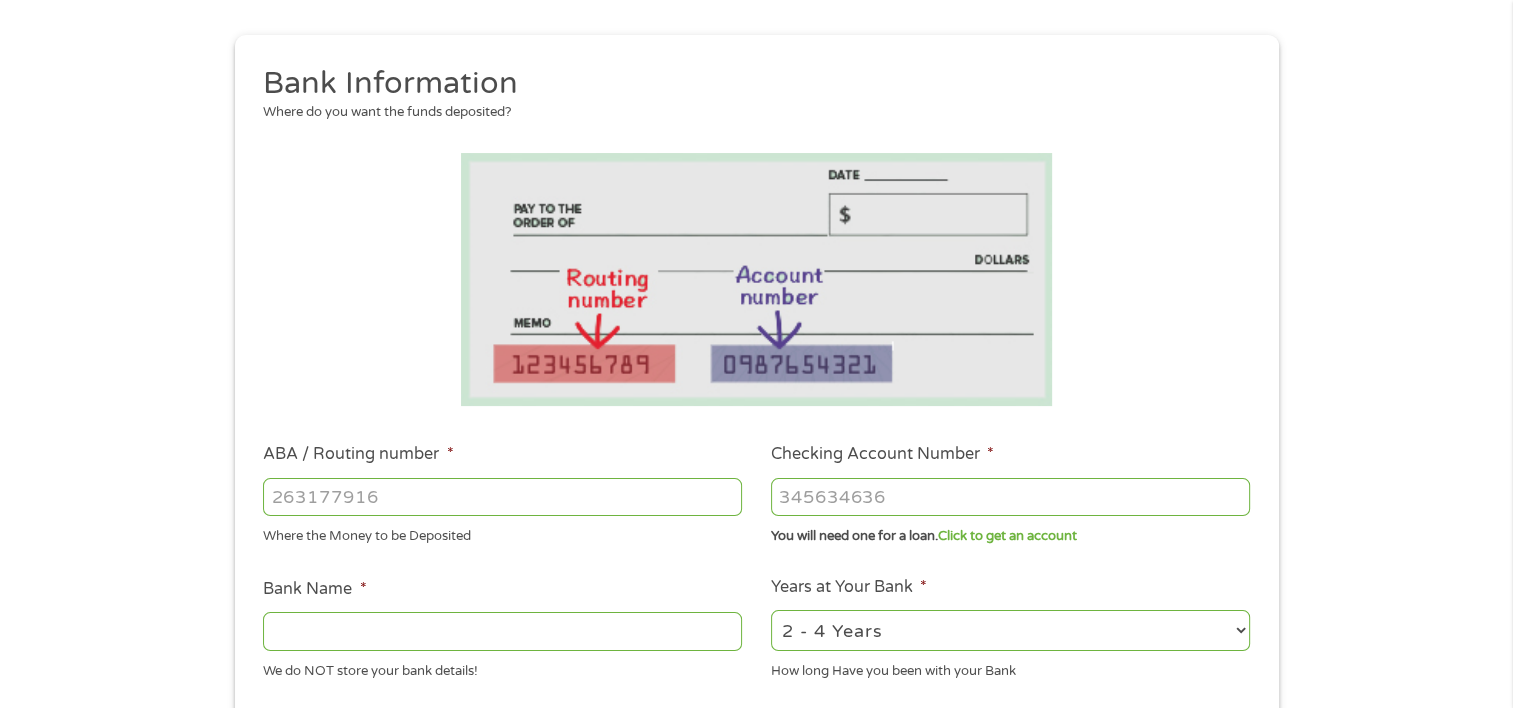 scroll, scrollTop: 8, scrollLeft: 8, axis: both 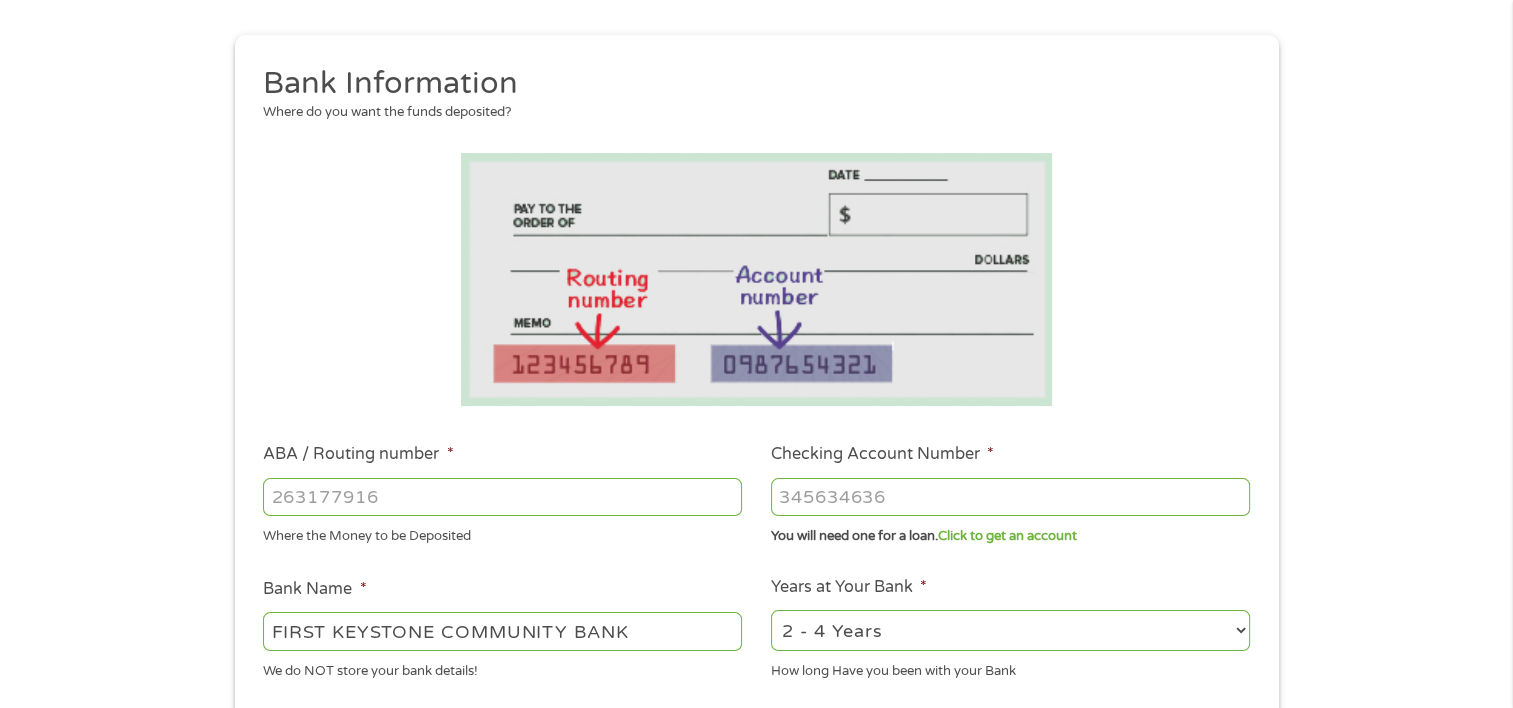 type on "[NUMBER]" 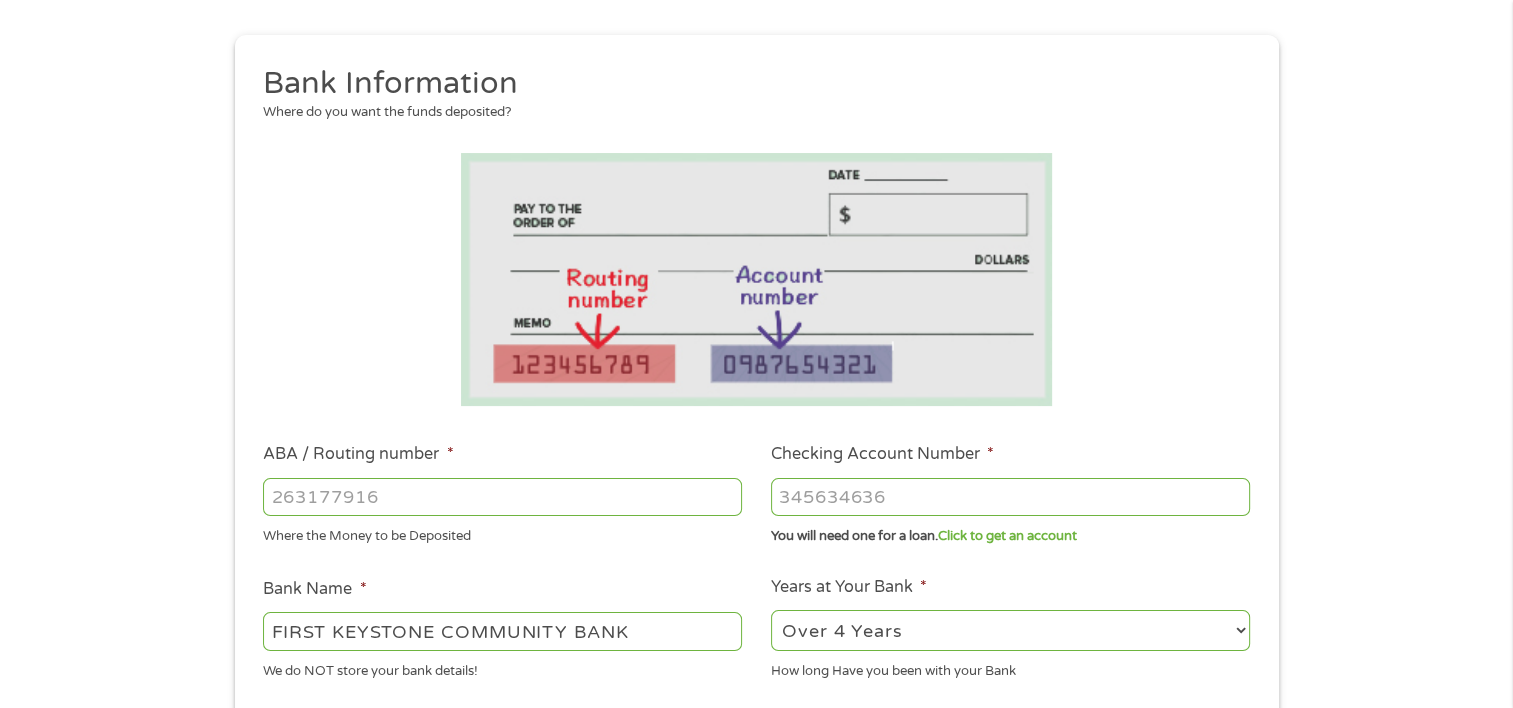 click on "2 - 4 Years 6 - 12 Months 1 - 2 Years Over 4 Years" at bounding box center (1010, 630) 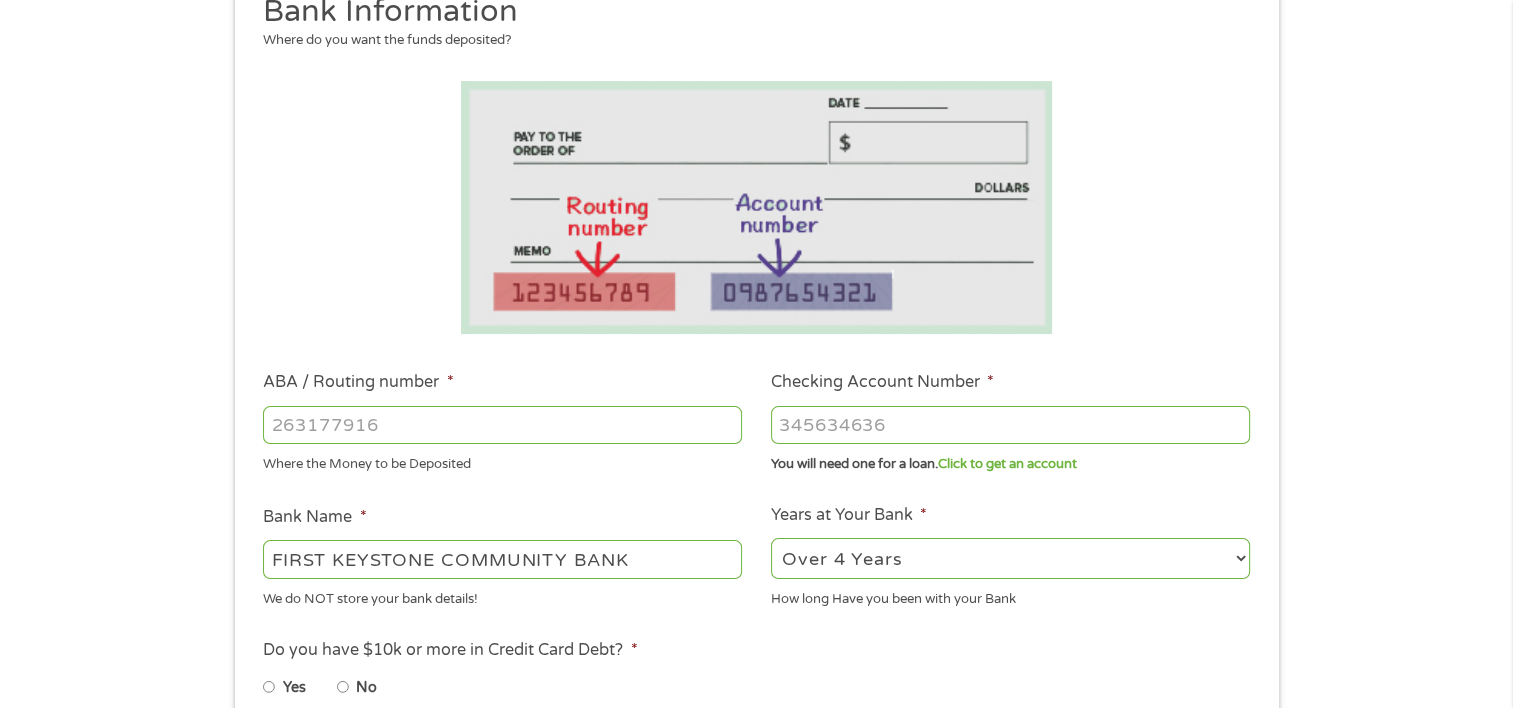 scroll, scrollTop: 400, scrollLeft: 0, axis: vertical 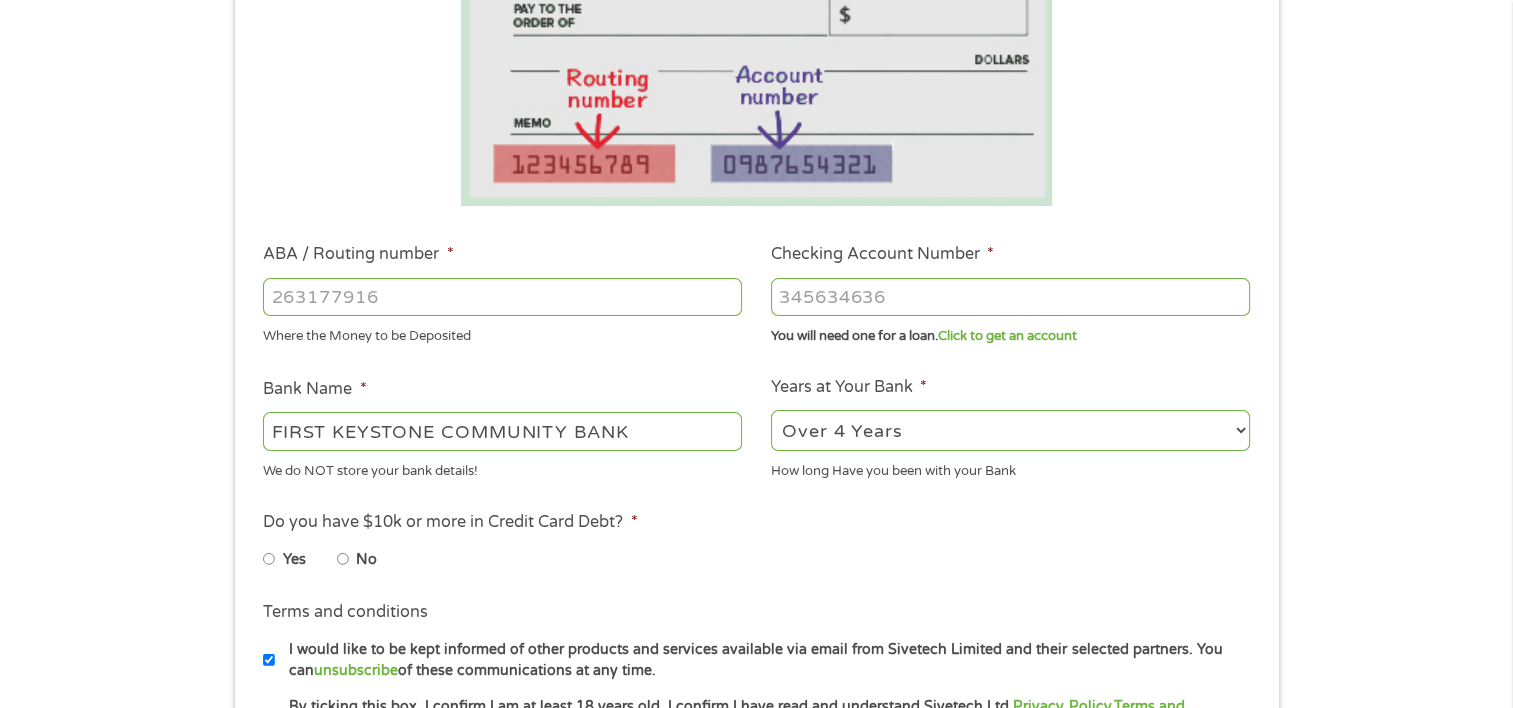 click on "No" at bounding box center (343, 559) 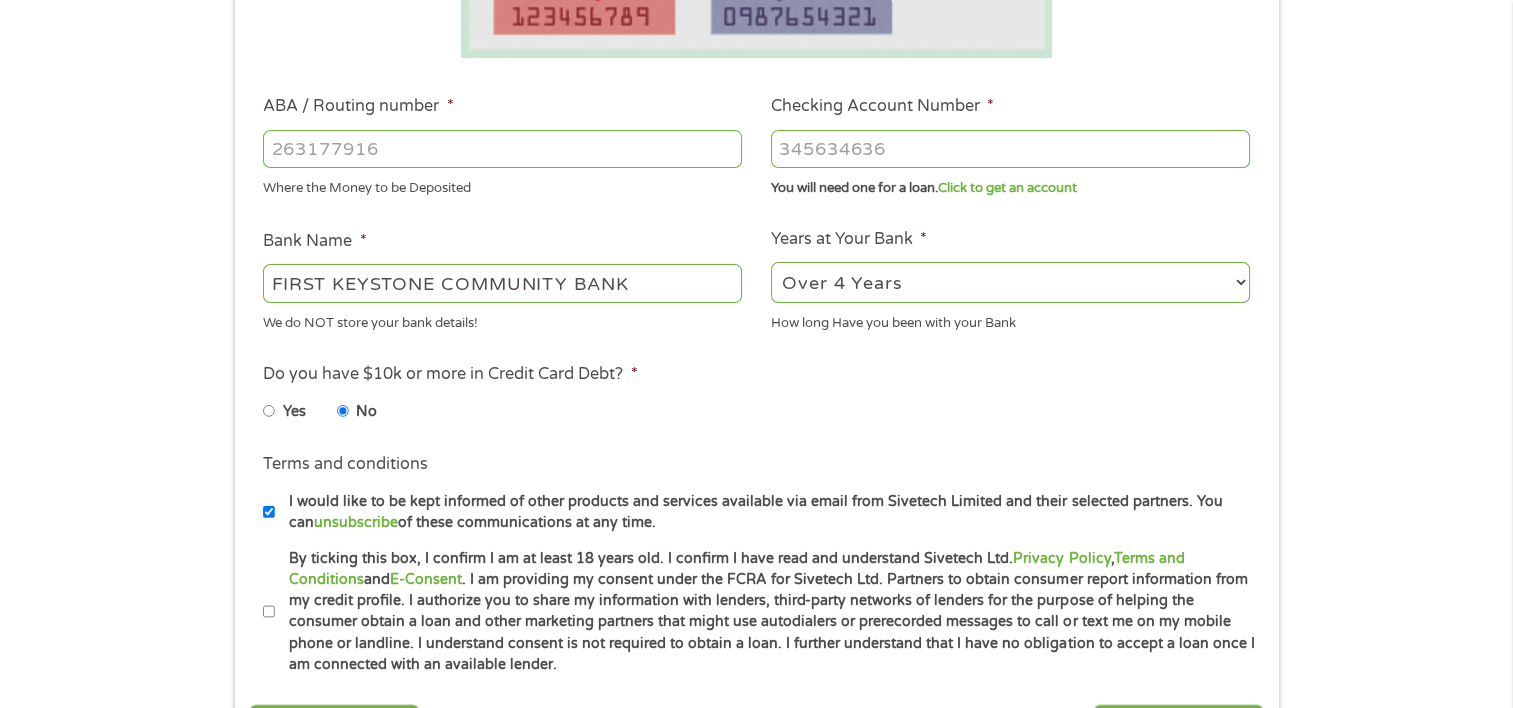 scroll, scrollTop: 600, scrollLeft: 0, axis: vertical 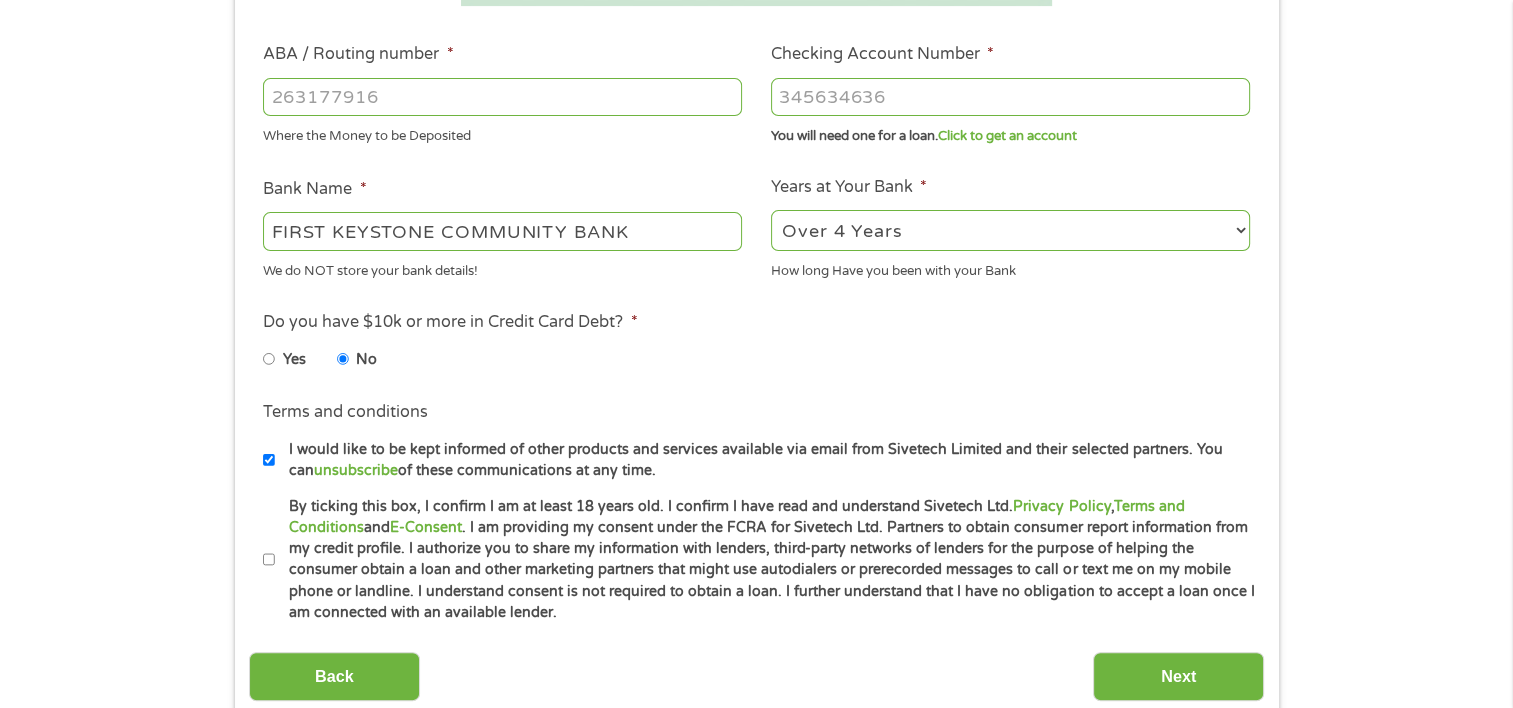 click on "By ticking this box, I confirm I am at least 18 years old. I confirm I have read and understand Sivetech Ltd.  Privacy Policy ,  Terms and Conditions  and  E-Consent . I am providing my consent under the FCRA for Sivetech Ltd. Partners to obtain consumer report information from my credit profile. I authorize you to share my information with lenders, third-party networks of lenders for the purpose of helping the consumer obtain a loan and other marketing partners that might use autodialers or prerecorded messages to call or text me on my mobile phone or landline. I understand consent is not required to obtain a loan. I further understand that I have no obligation to accept a loan once I am connected with an available lender." at bounding box center (269, 560) 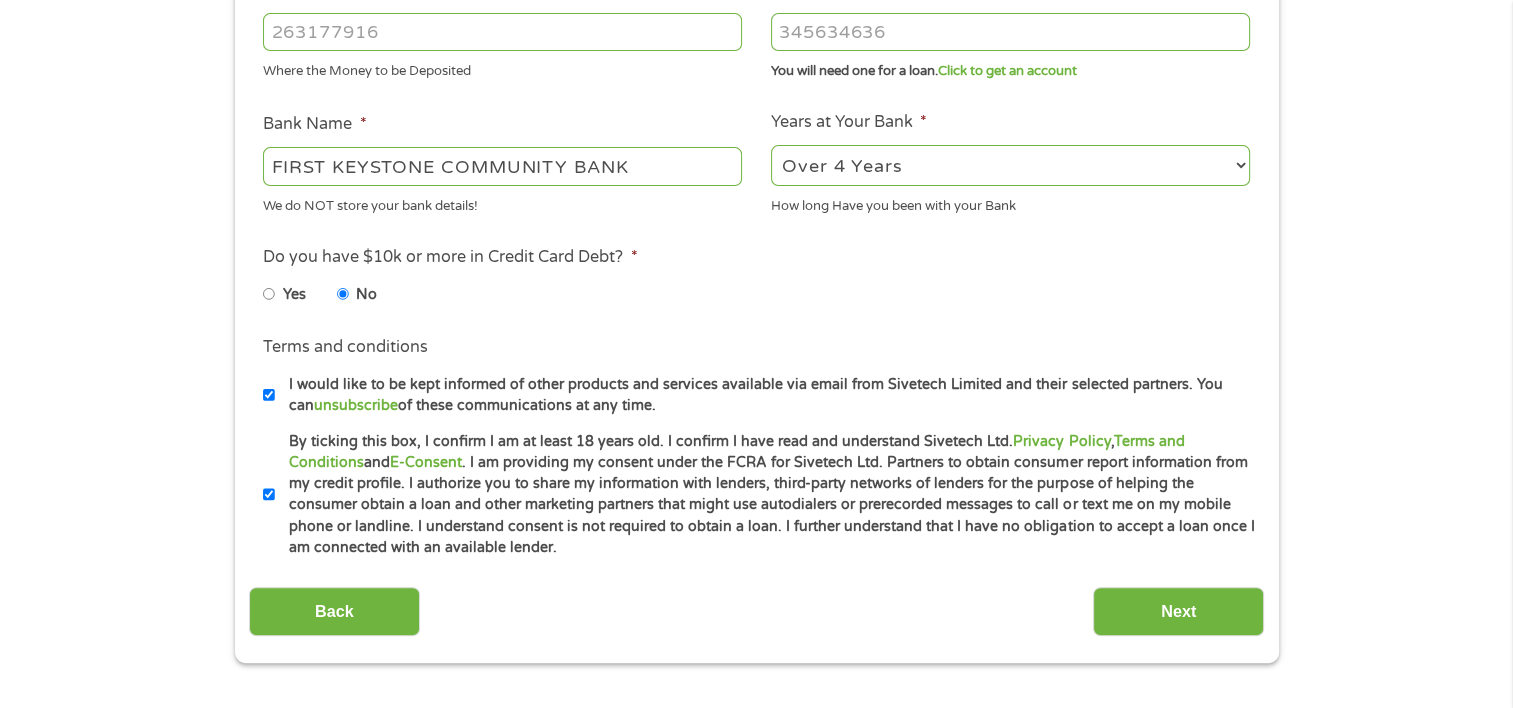 scroll, scrollTop: 700, scrollLeft: 0, axis: vertical 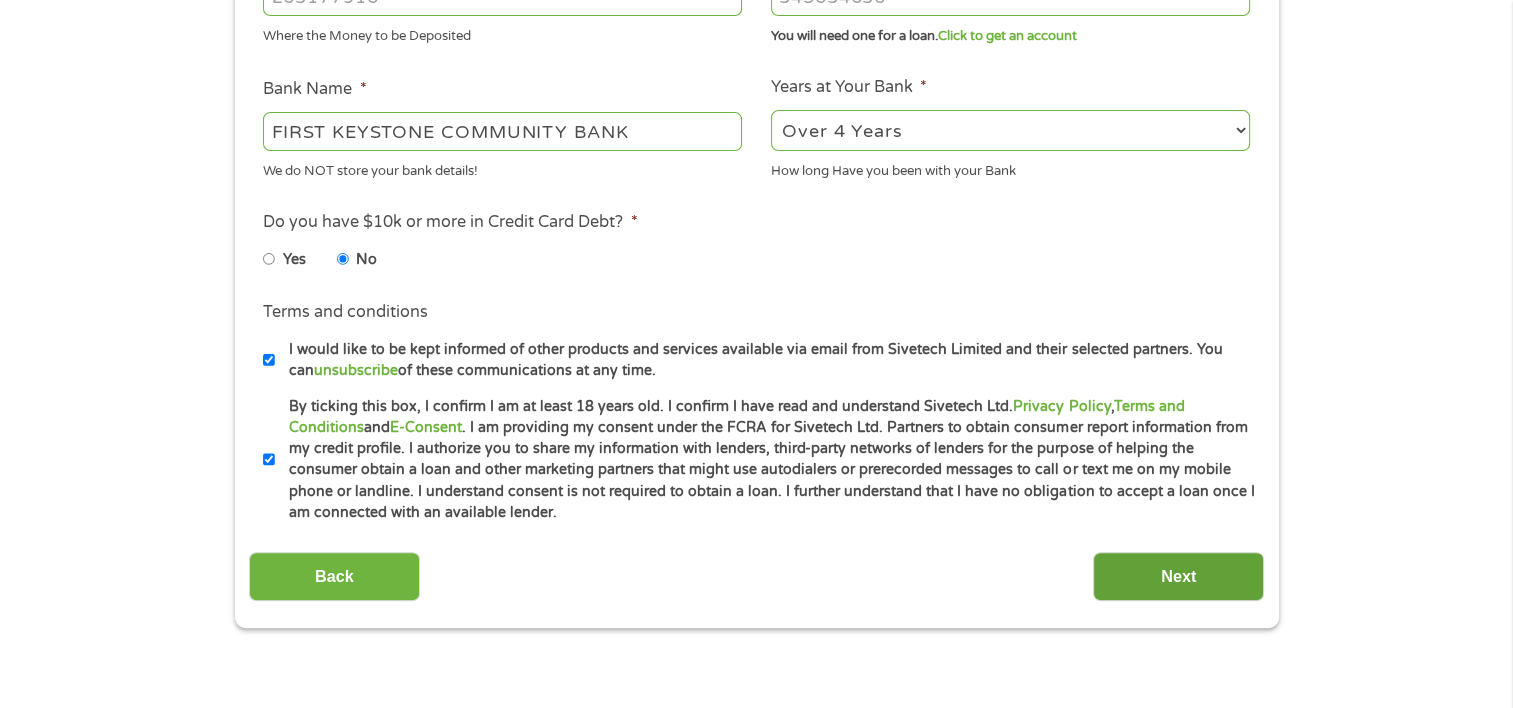 click on "Next" at bounding box center [1178, 576] 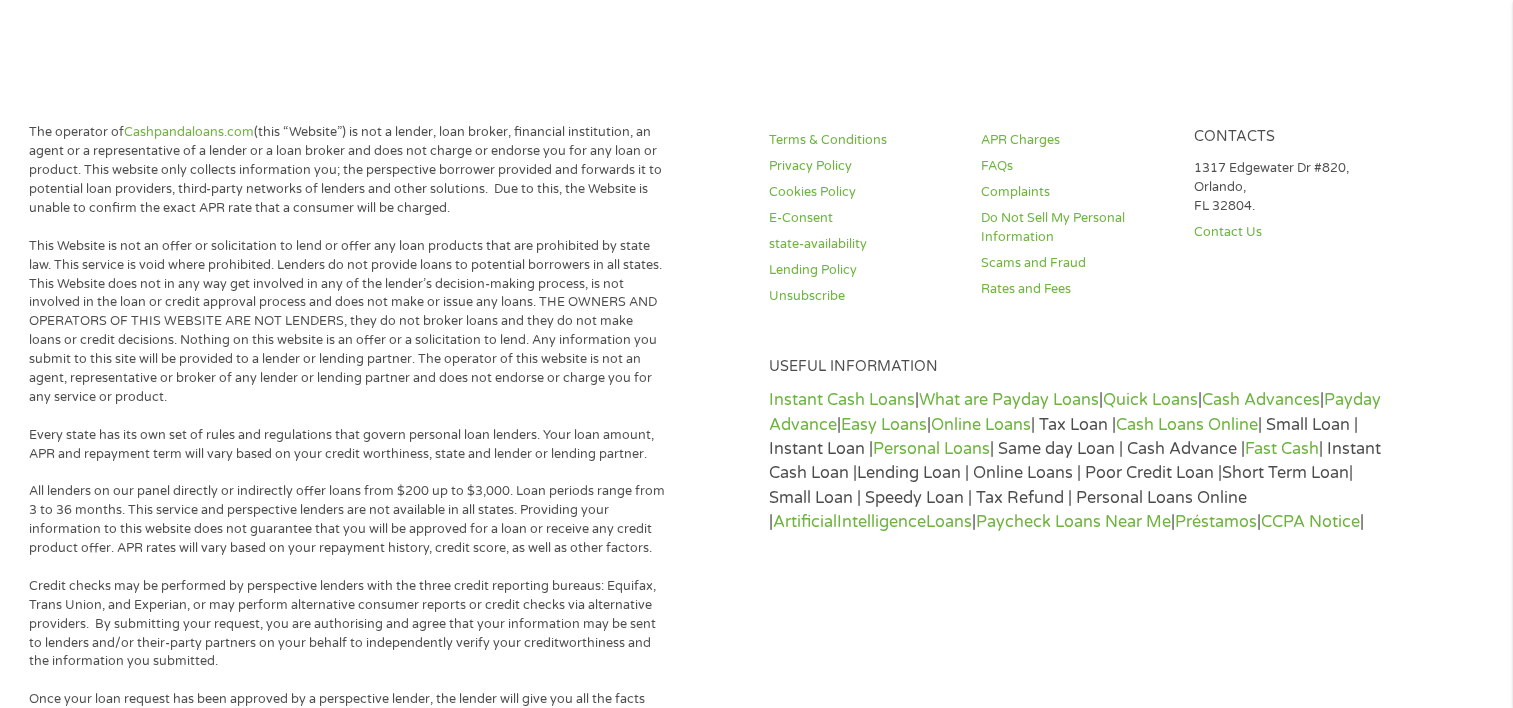 scroll, scrollTop: 564, scrollLeft: 0, axis: vertical 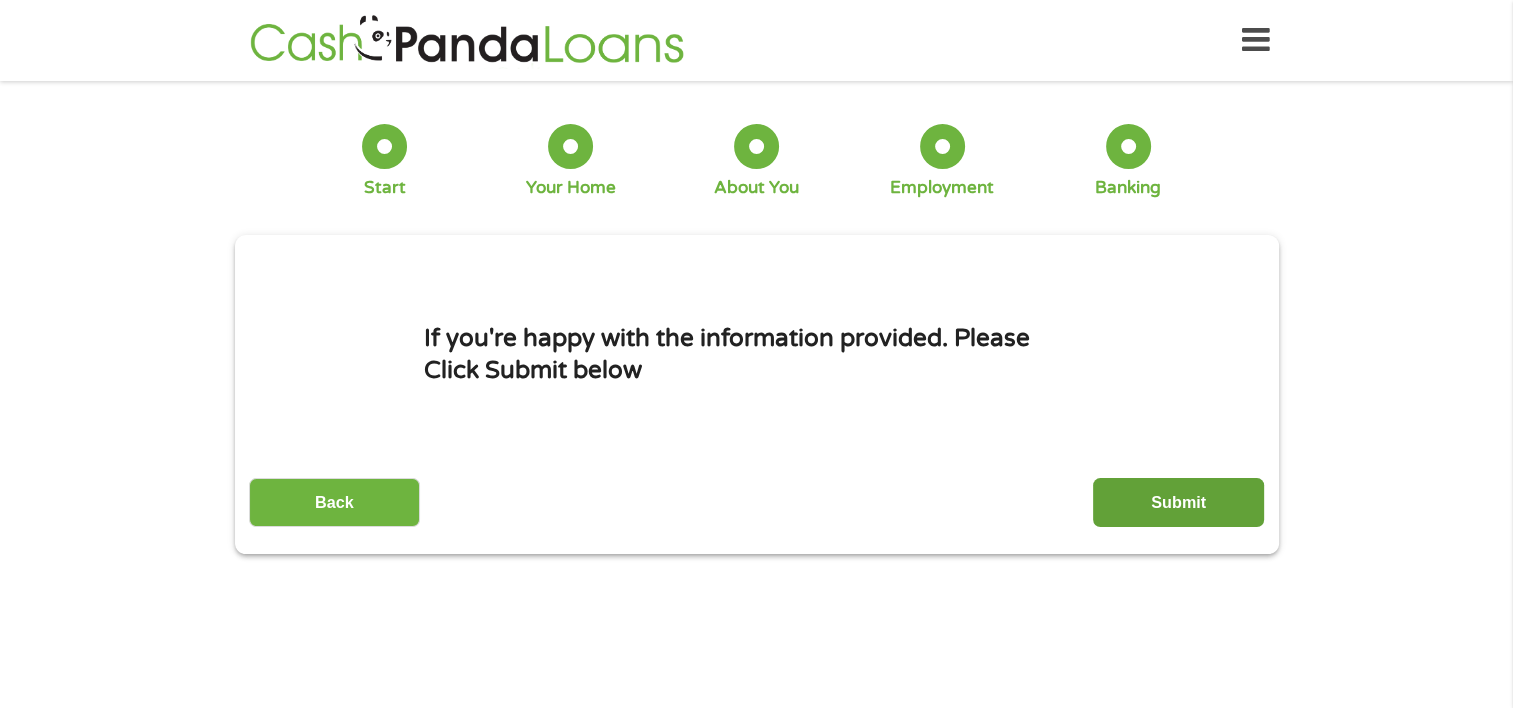 click on "Submit" at bounding box center [1178, 502] 